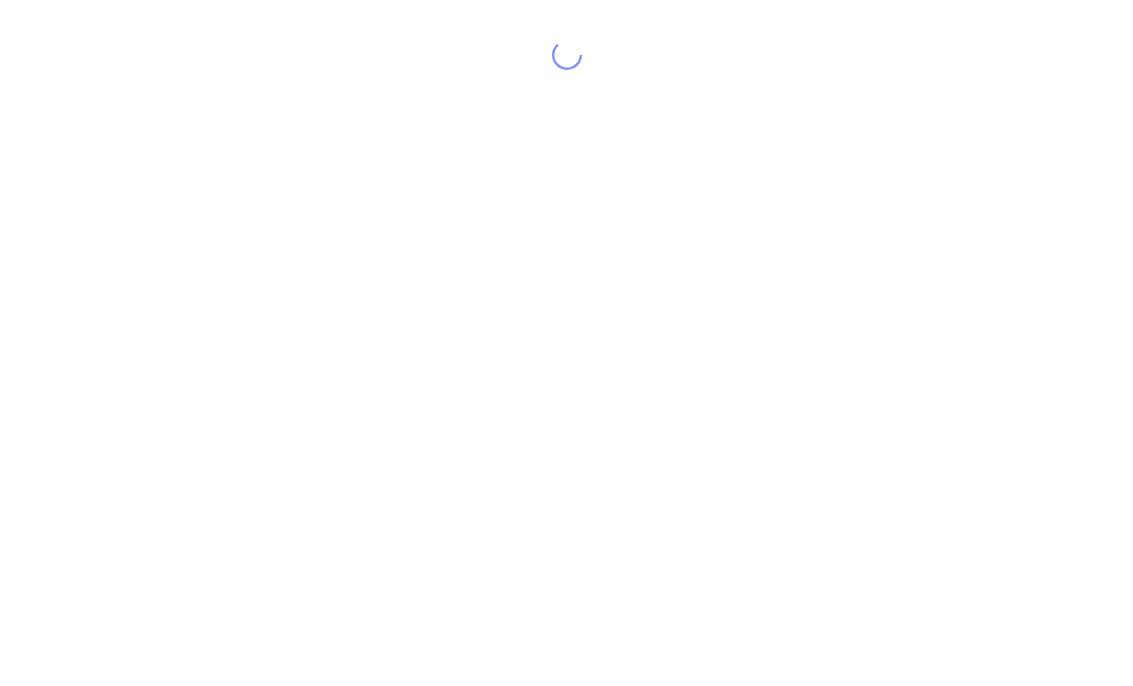 scroll, scrollTop: 0, scrollLeft: 0, axis: both 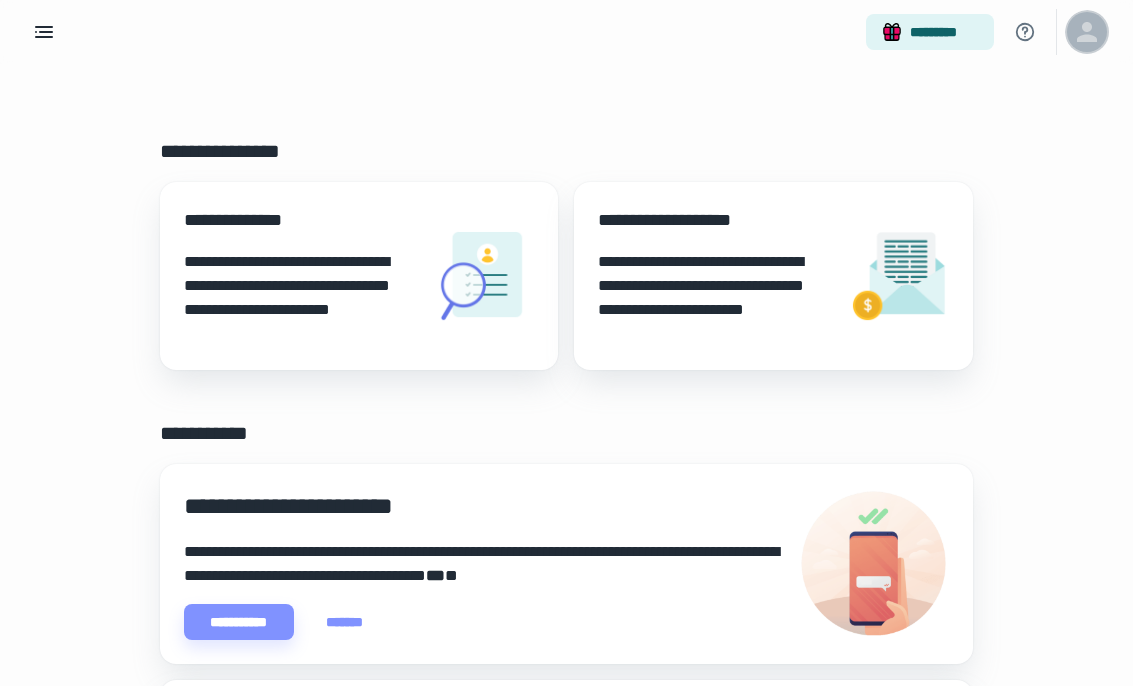 click 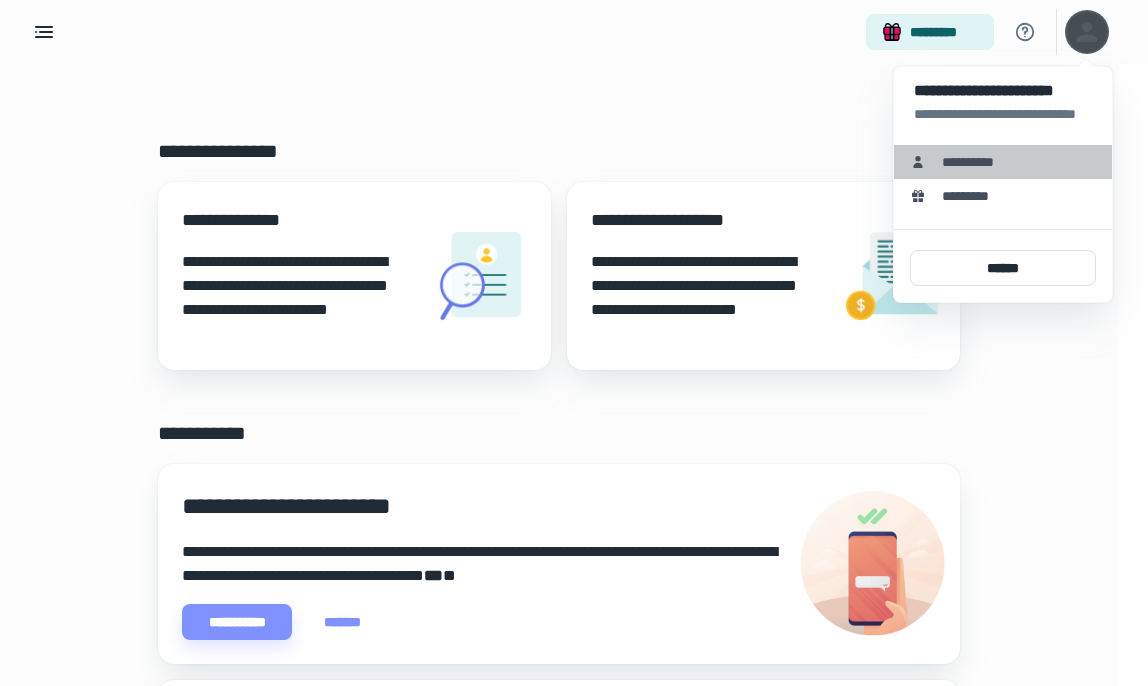click on "**********" at bounding box center [975, 162] 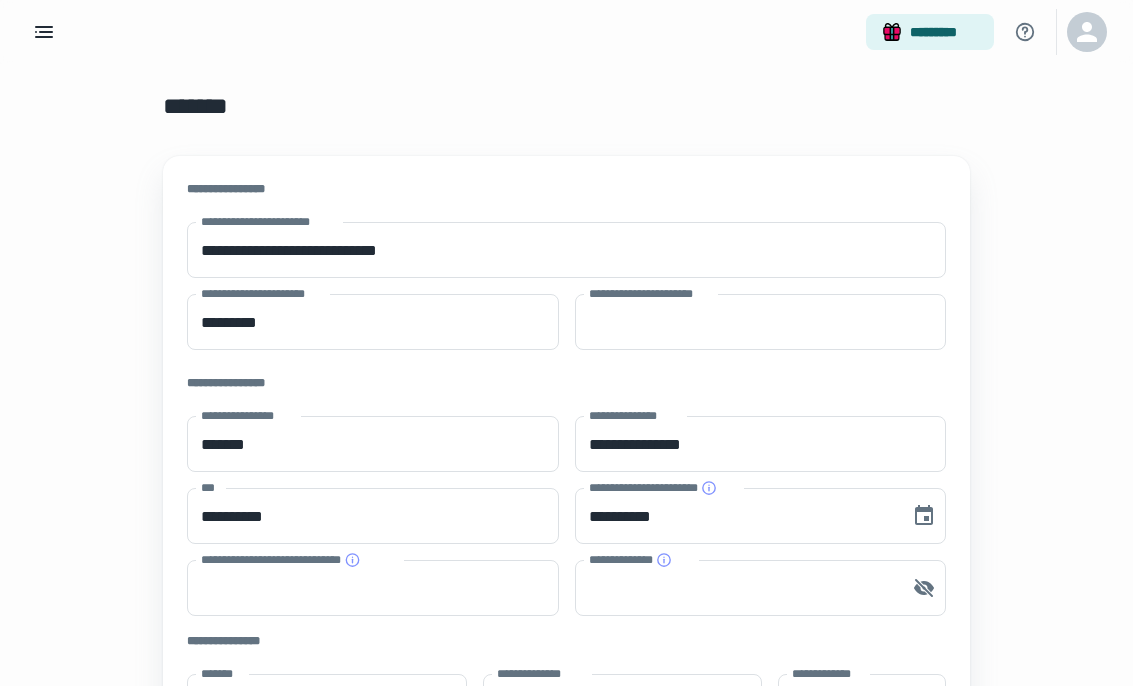 scroll, scrollTop: 0, scrollLeft: 0, axis: both 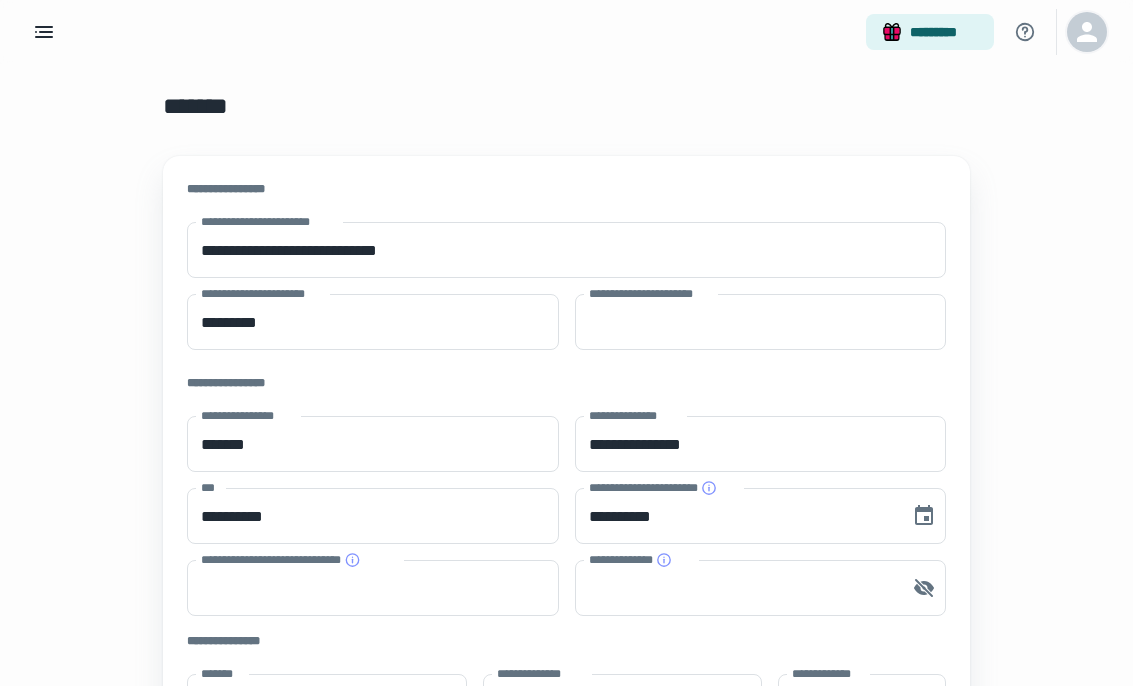click 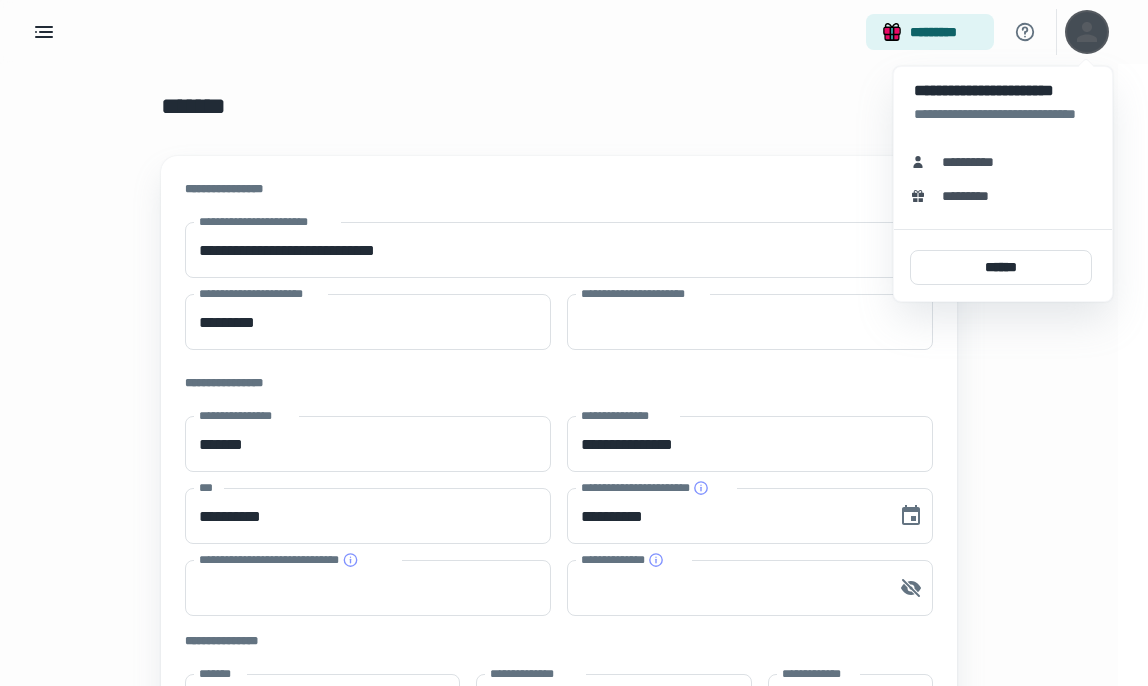 click on "**********" at bounding box center [1003, 91] 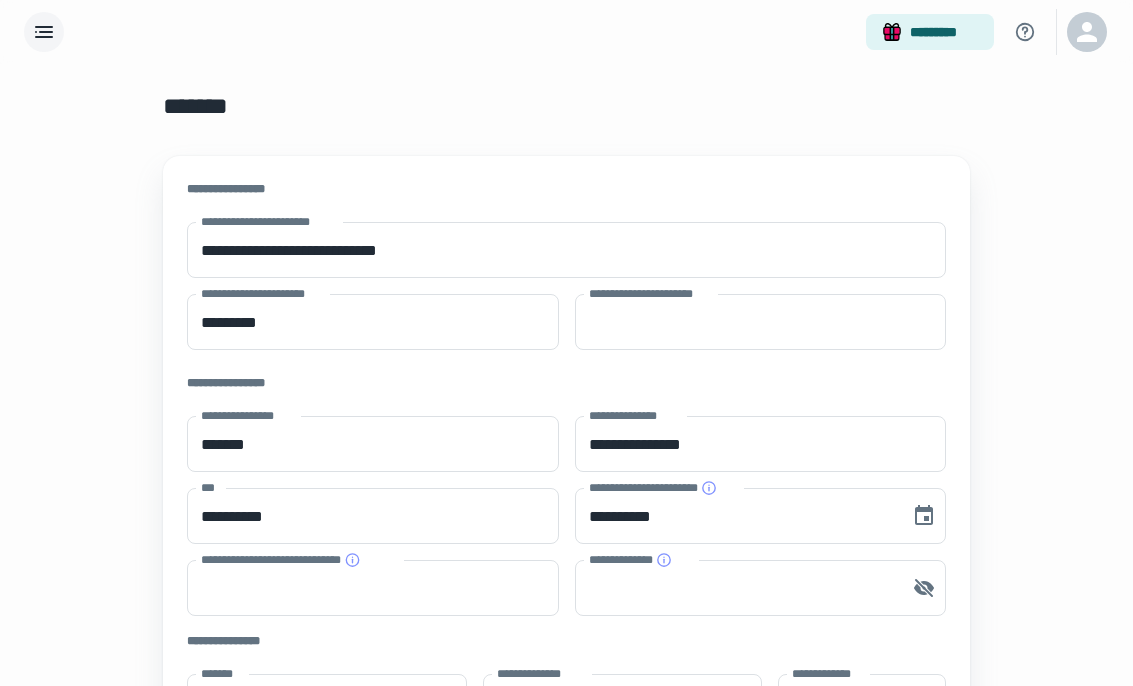 click 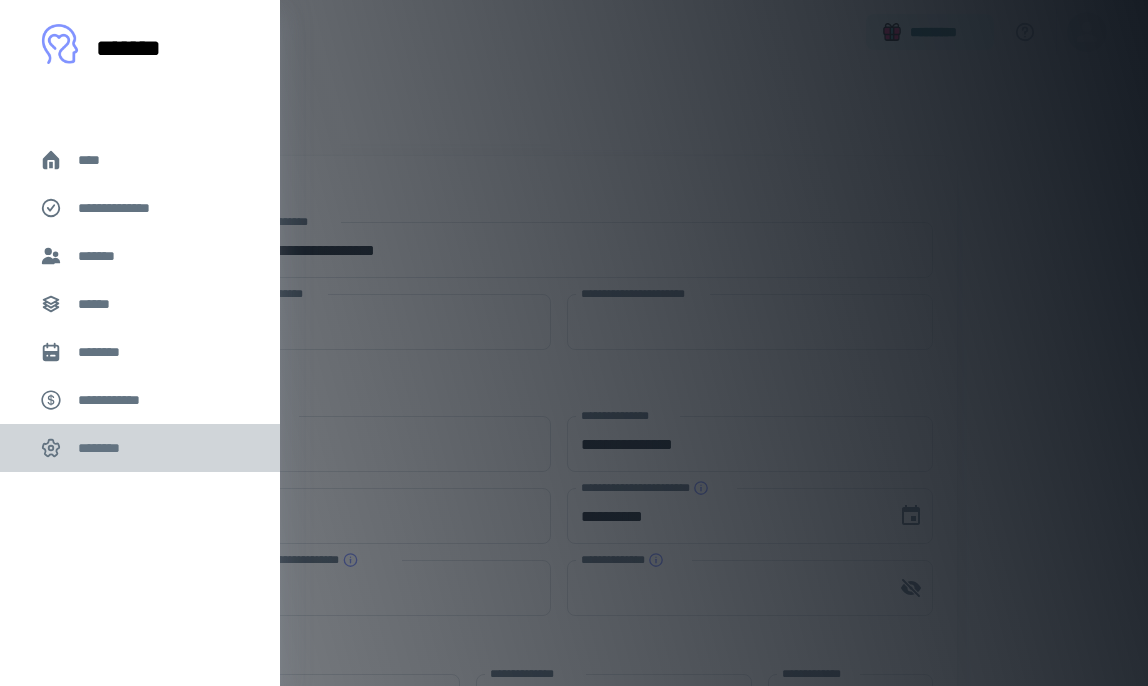 click on "********" at bounding box center [105, 448] 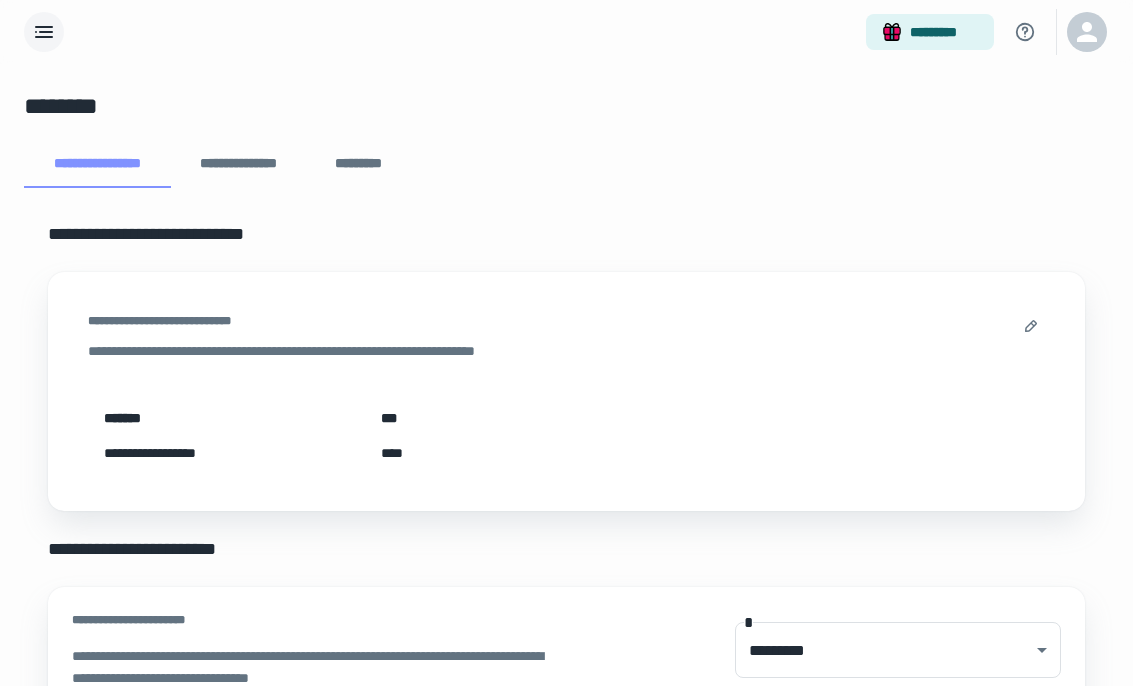 scroll, scrollTop: 0, scrollLeft: 0, axis: both 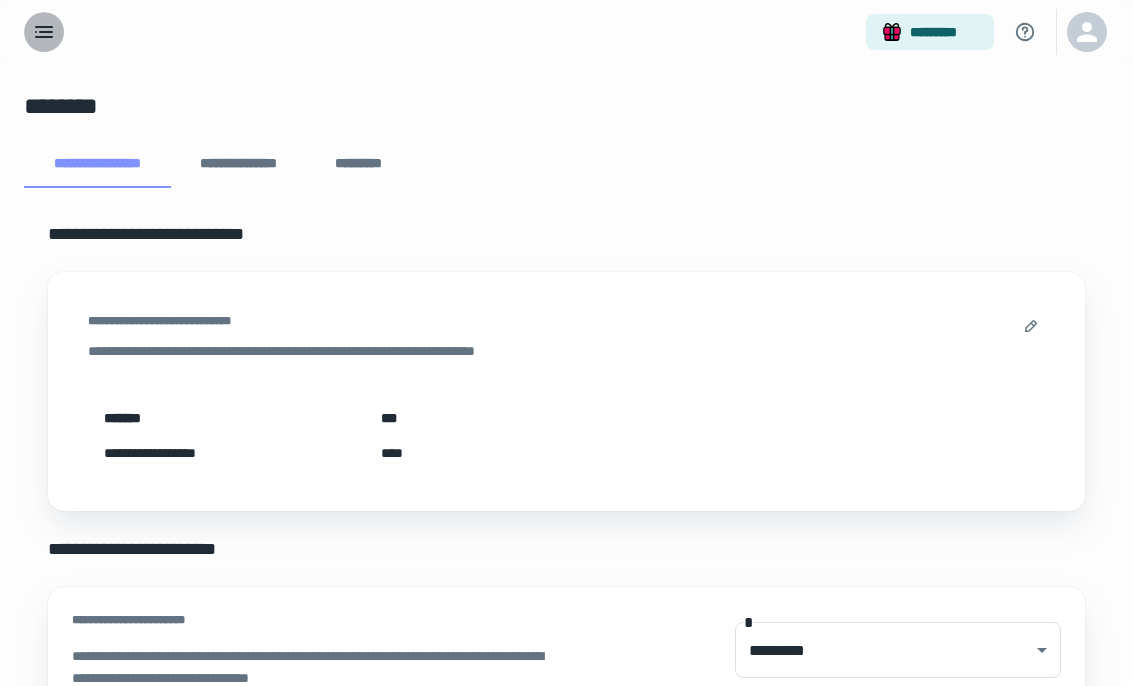 click 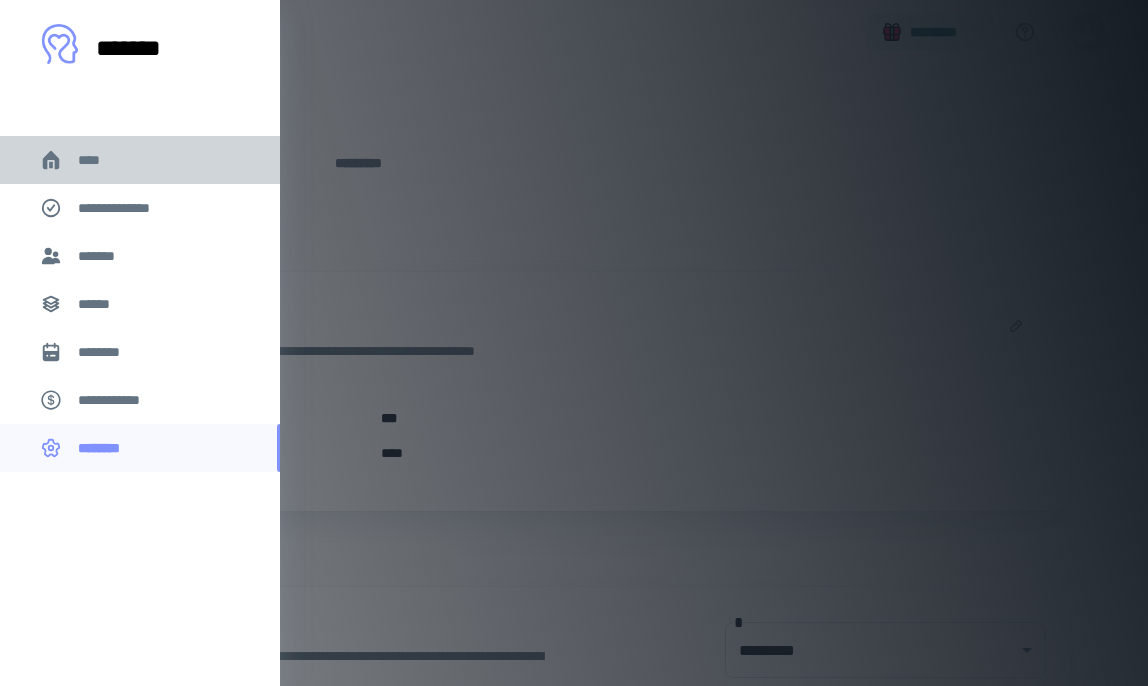 click on "****" at bounding box center (140, 160) 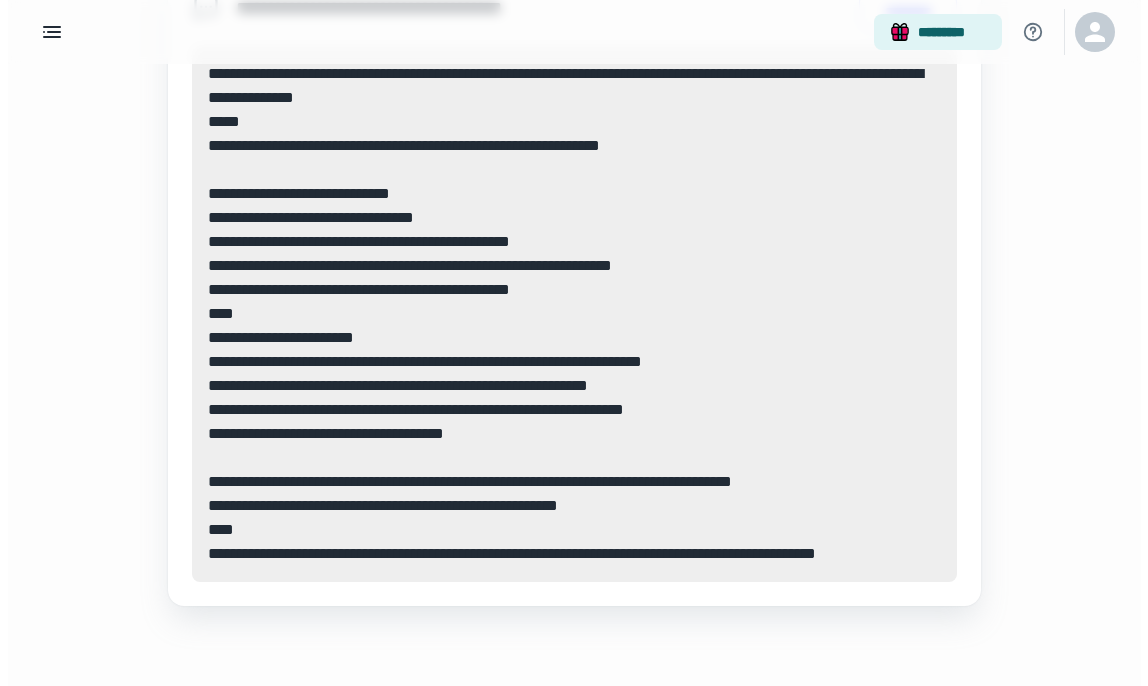 scroll, scrollTop: 710, scrollLeft: 0, axis: vertical 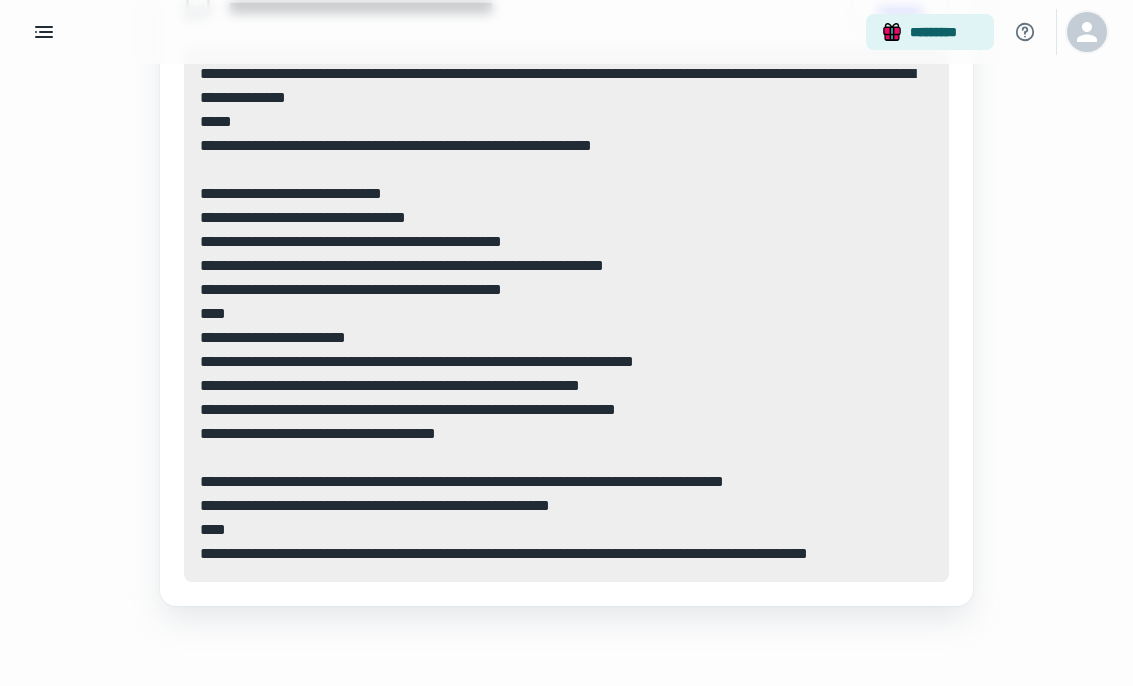 click 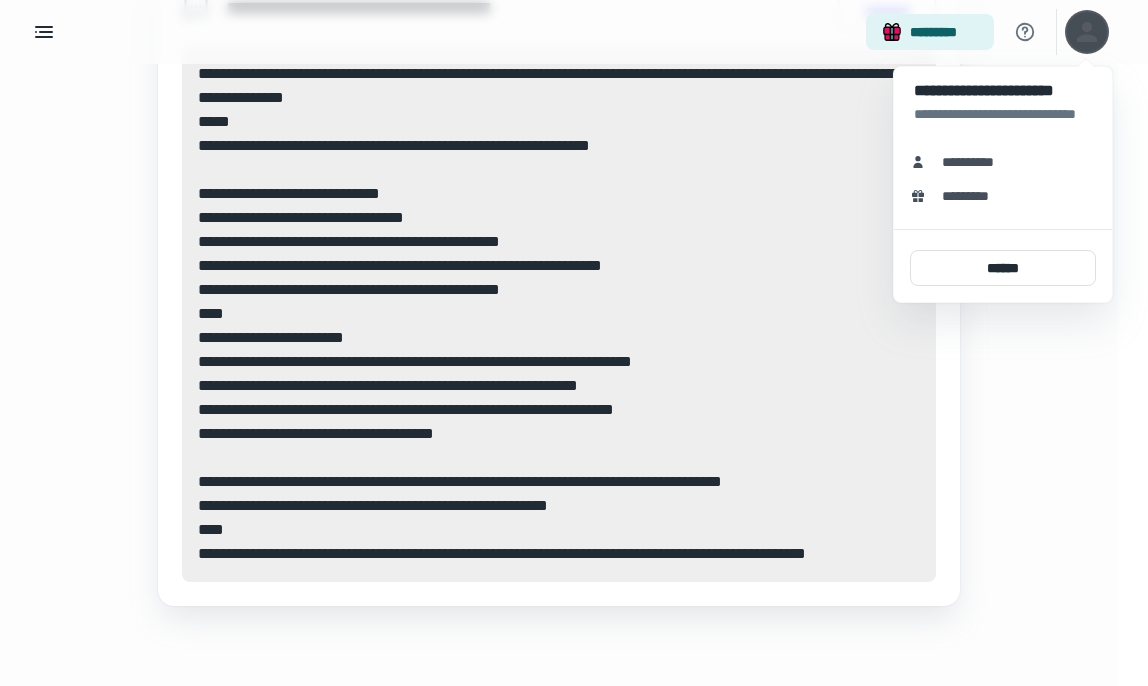 click on "**********" at bounding box center [1003, 114] 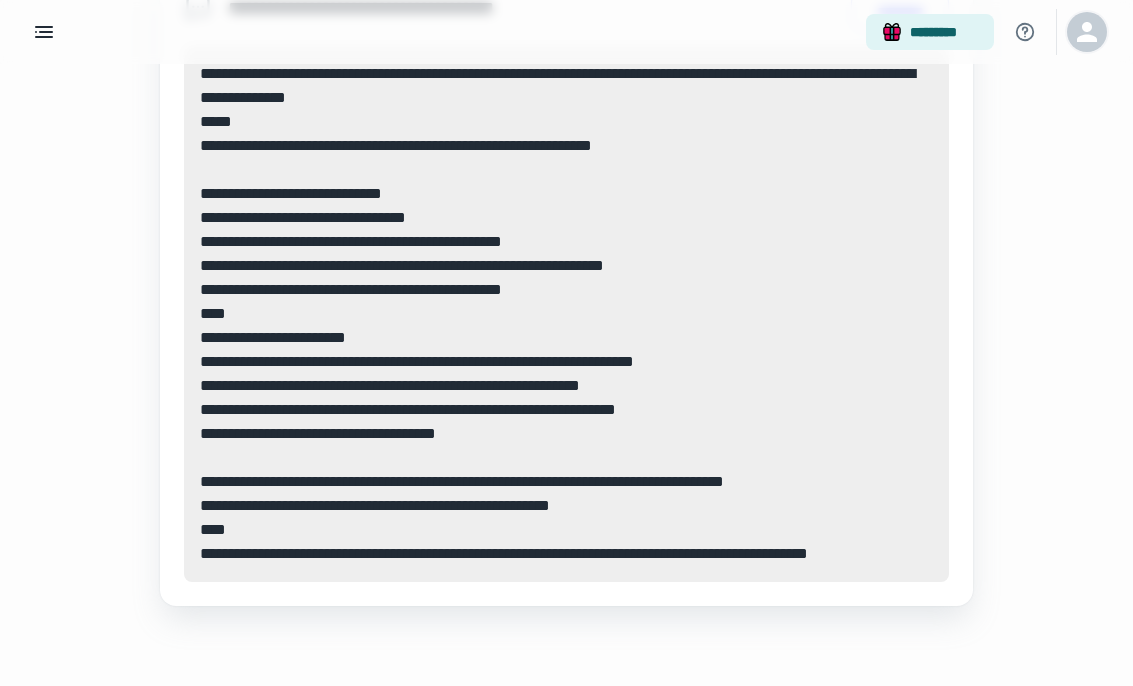 click 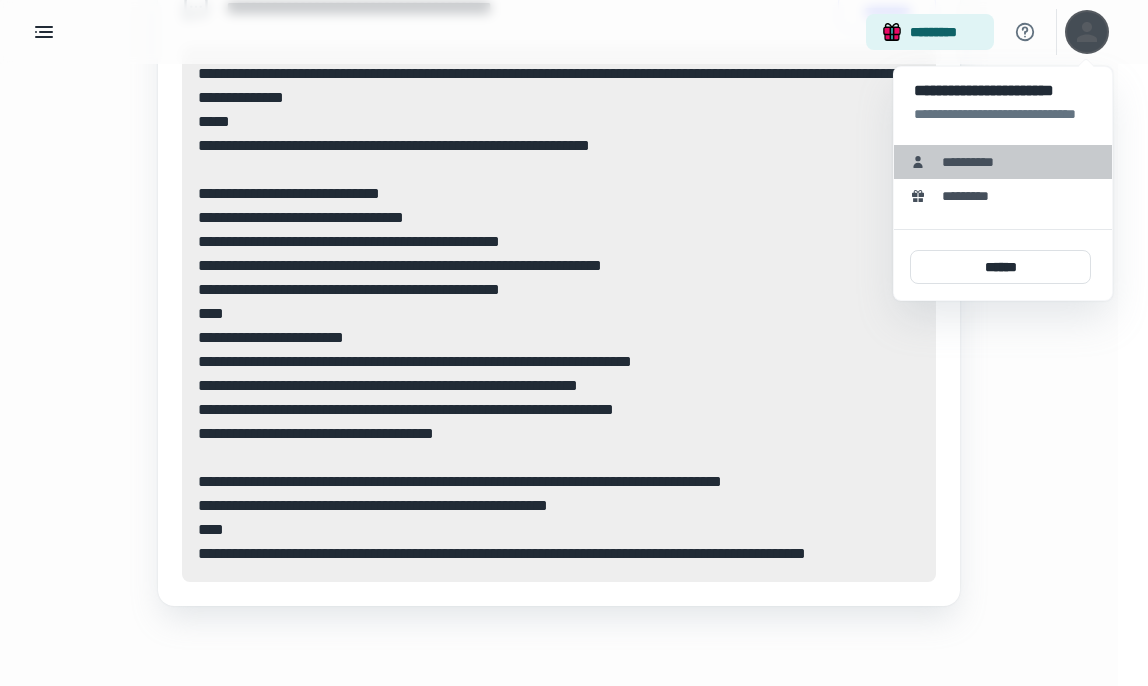 click on "**********" at bounding box center (975, 162) 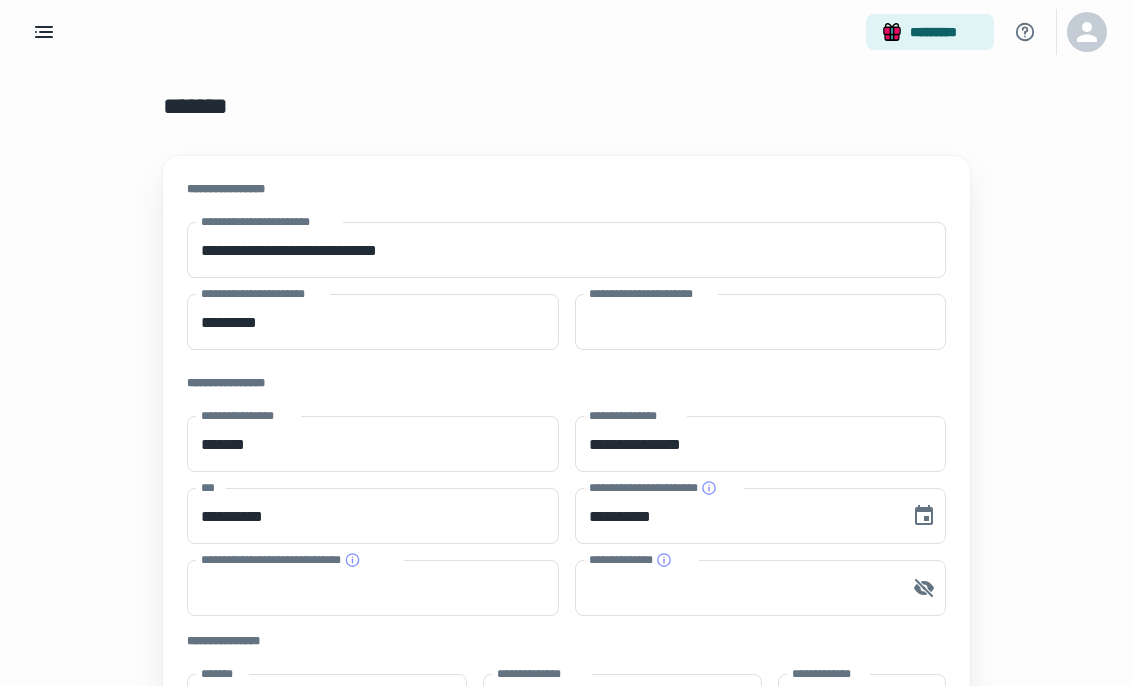 scroll, scrollTop: 0, scrollLeft: 0, axis: both 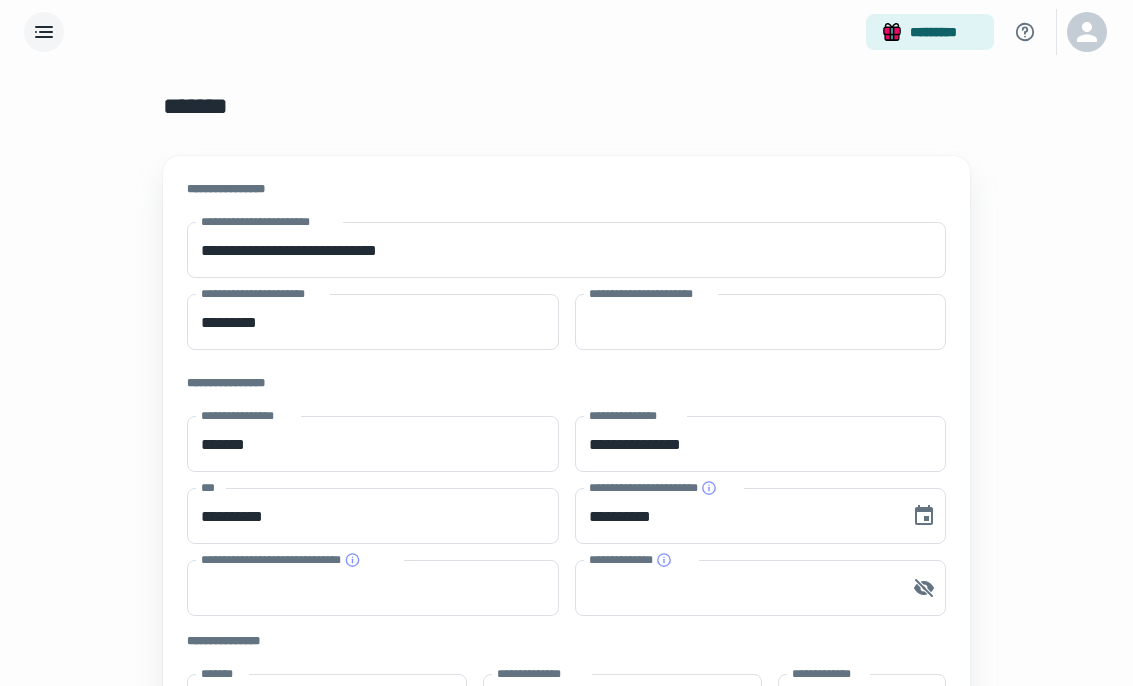 click 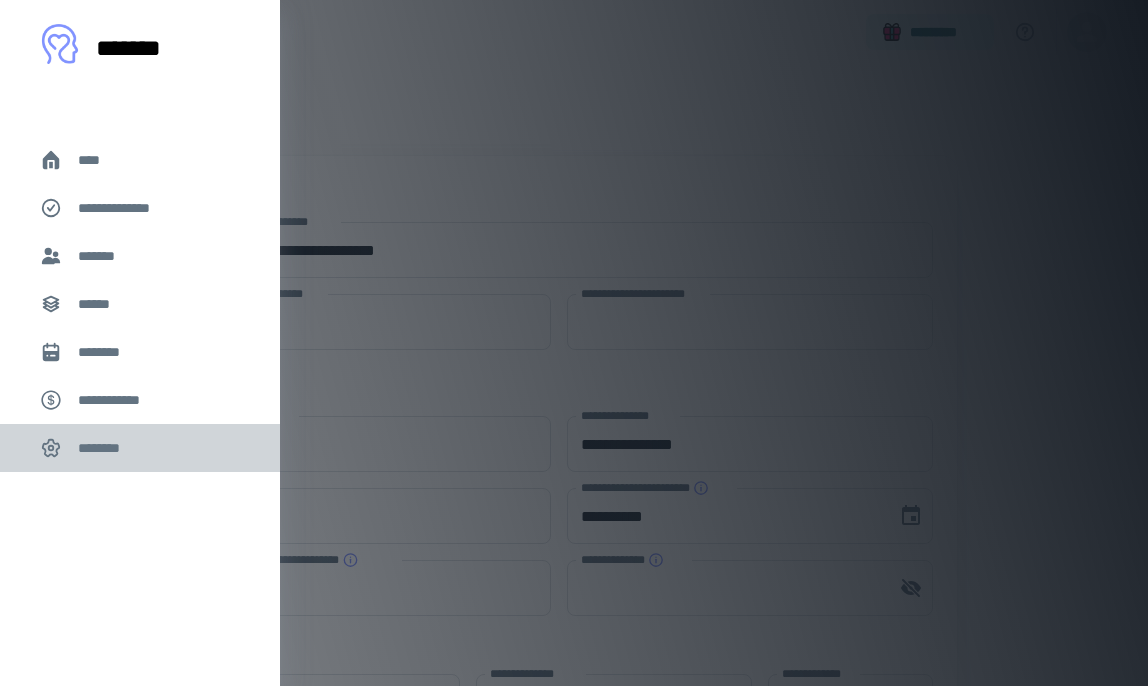 click on "********" at bounding box center [105, 448] 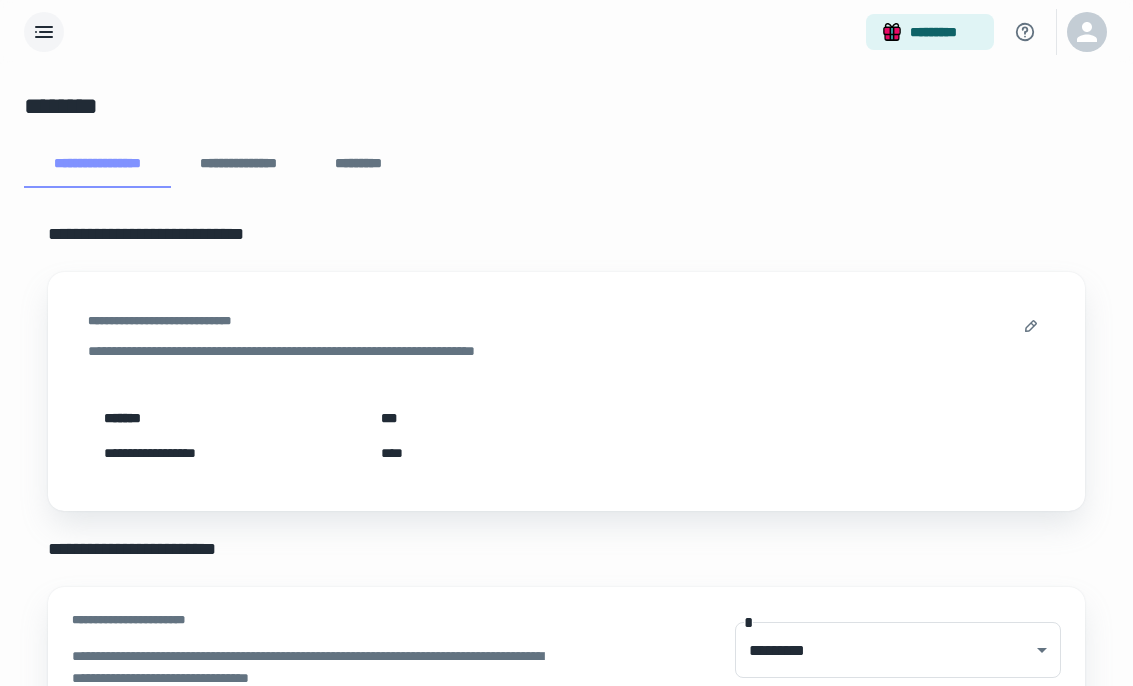 scroll, scrollTop: 0, scrollLeft: 0, axis: both 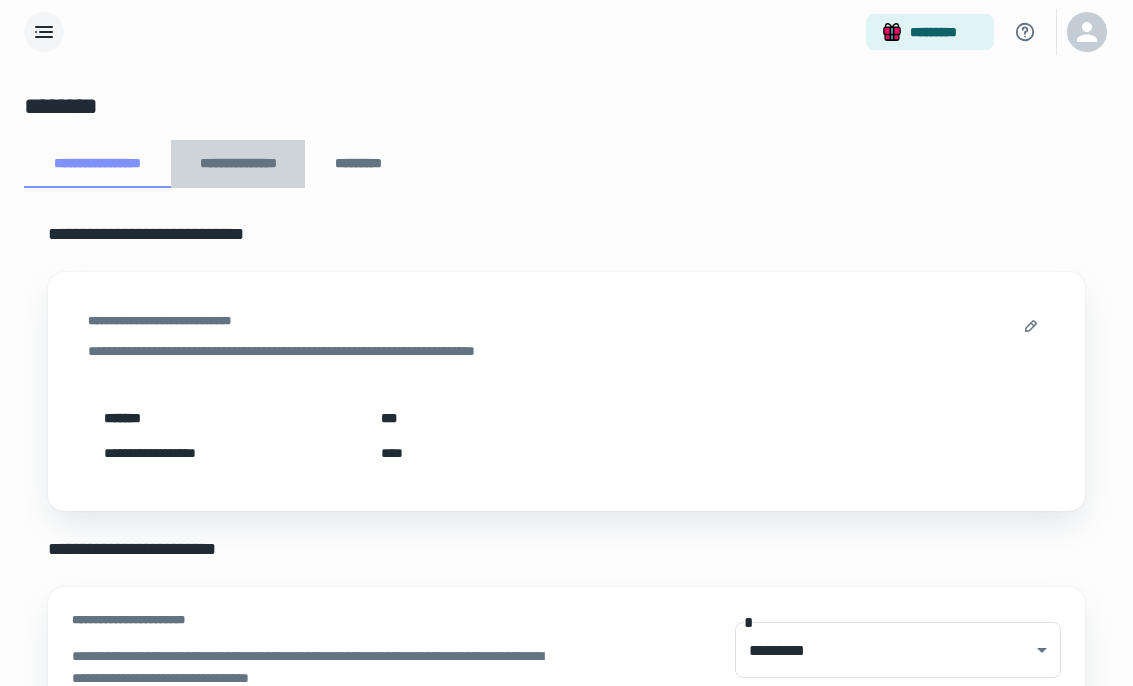 click on "**********" at bounding box center [238, 164] 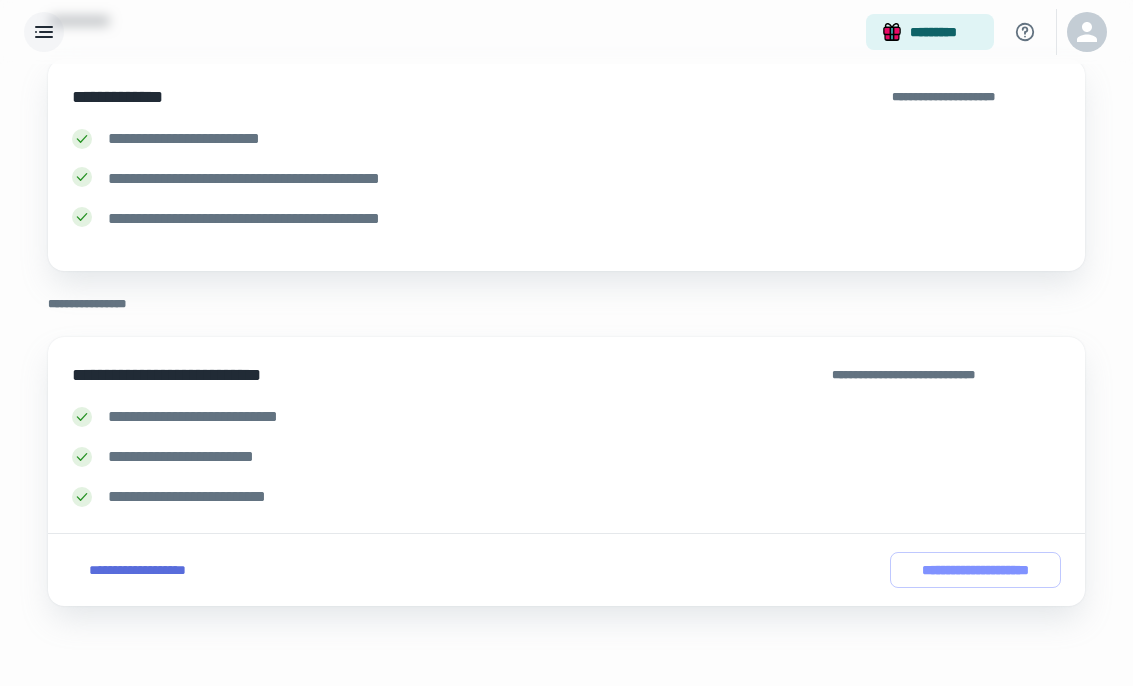 scroll, scrollTop: 213, scrollLeft: 0, axis: vertical 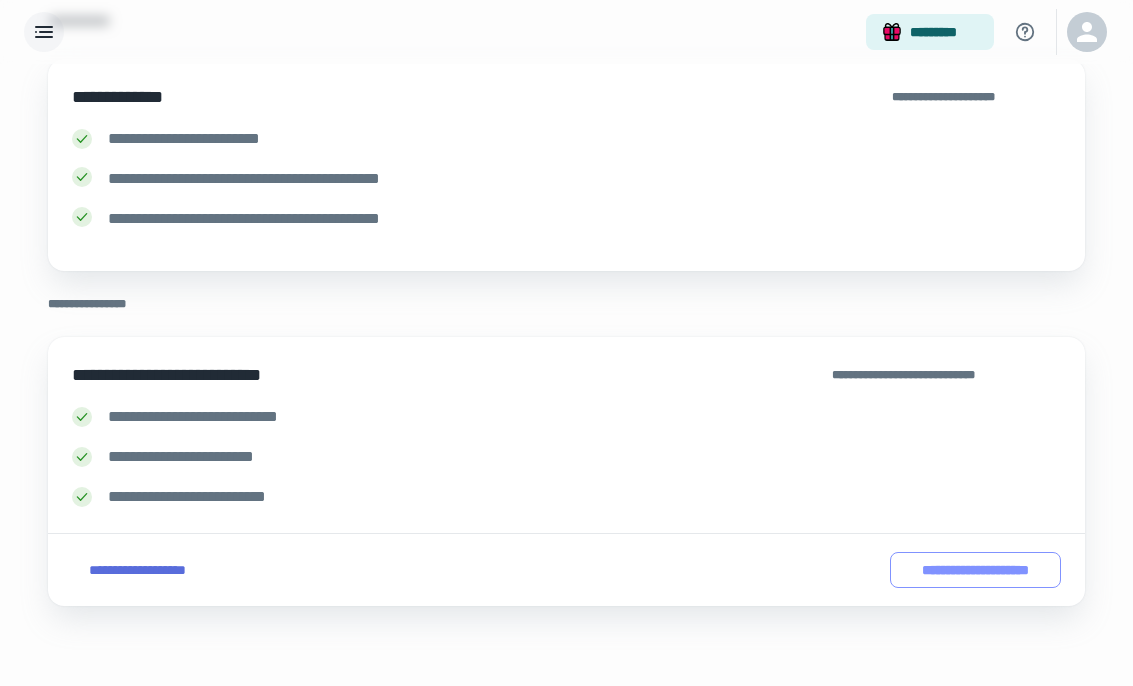 click on "**********" at bounding box center (975, 570) 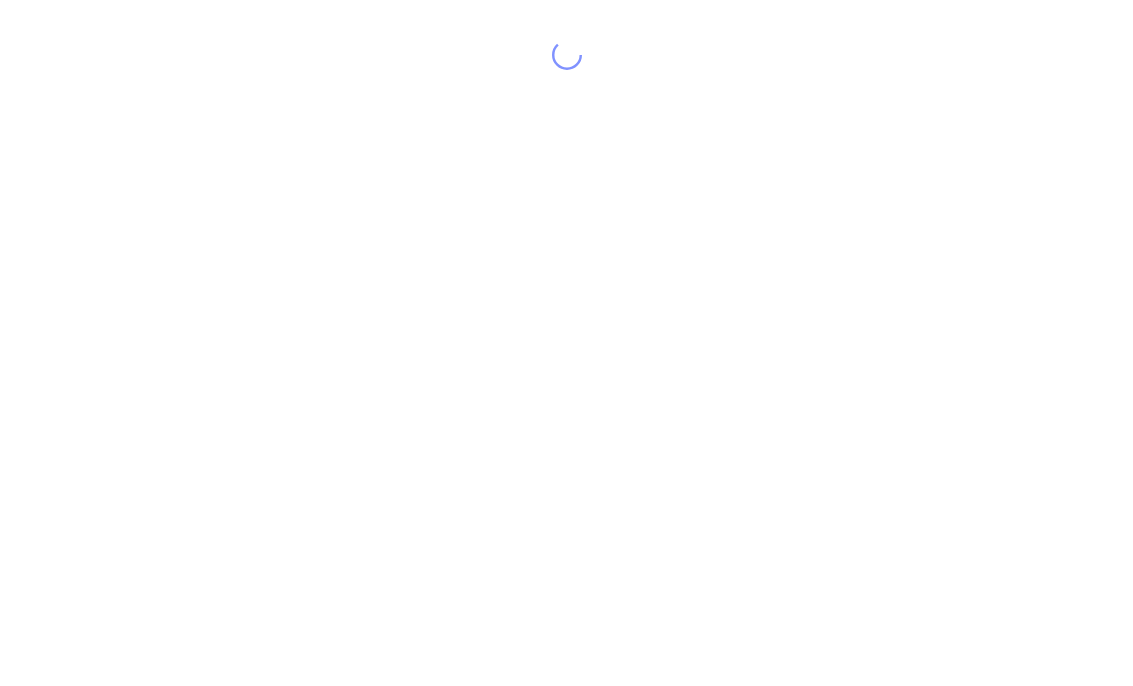 scroll, scrollTop: 0, scrollLeft: 0, axis: both 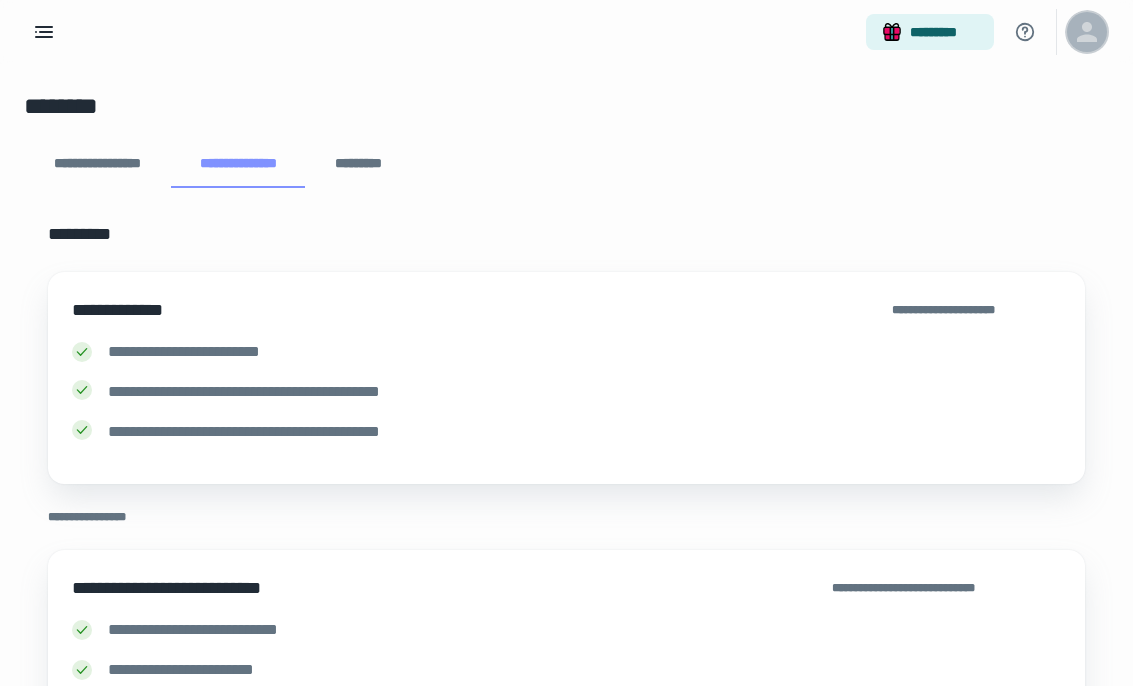 click 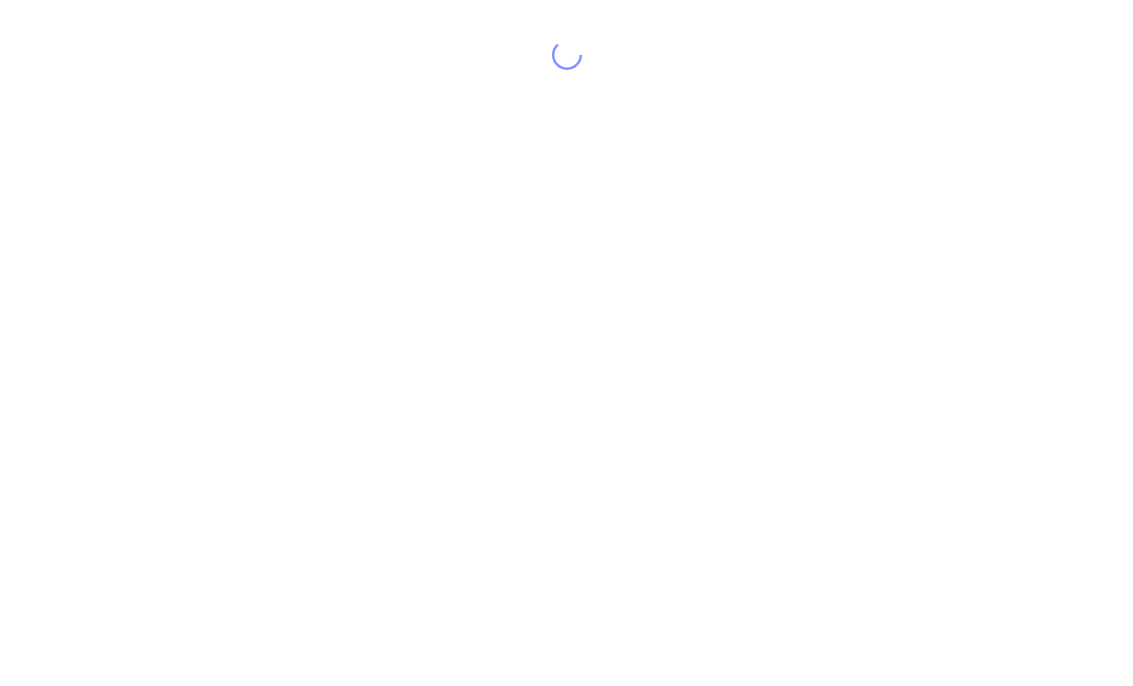 scroll, scrollTop: 0, scrollLeft: 0, axis: both 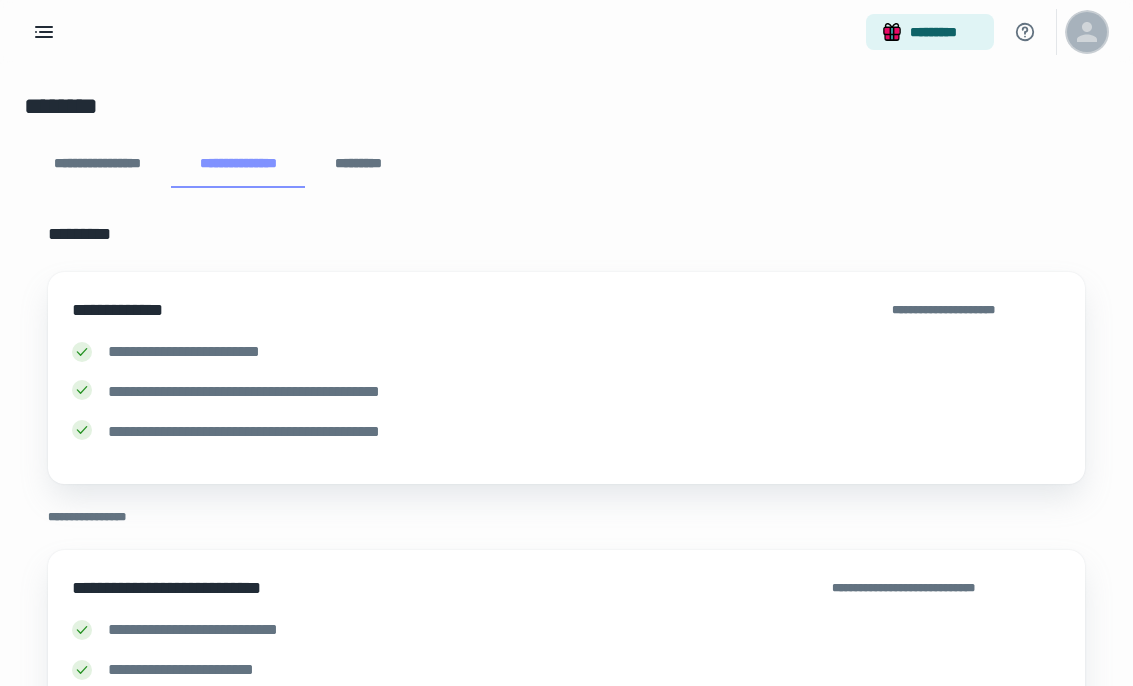 click 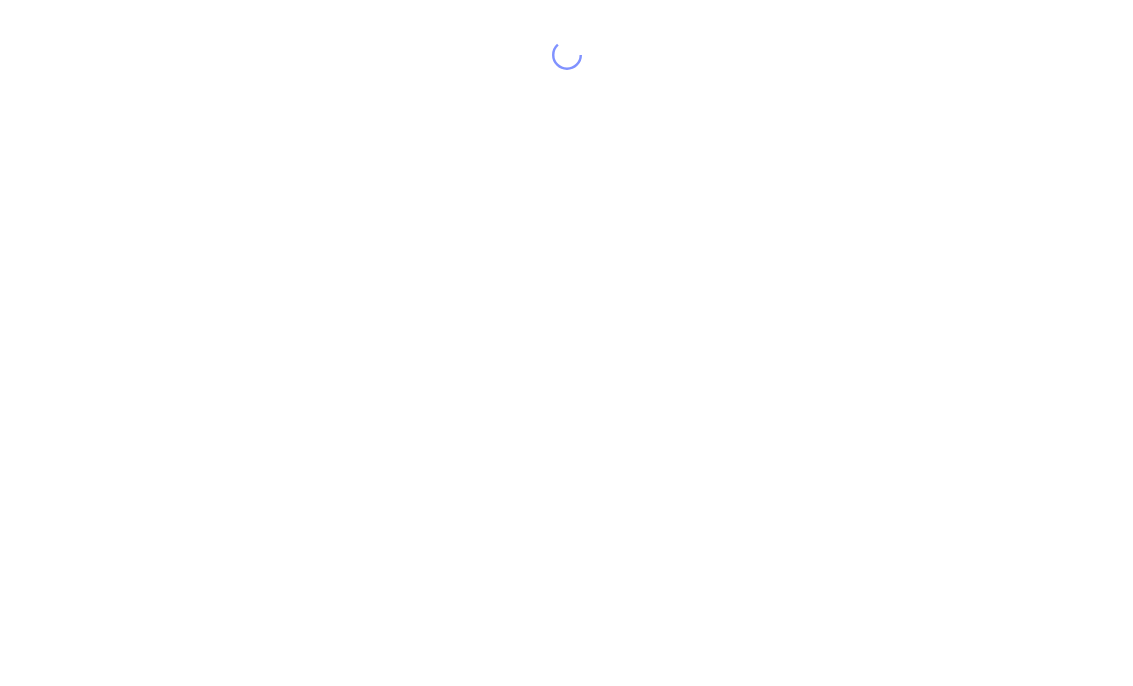 scroll, scrollTop: 0, scrollLeft: 0, axis: both 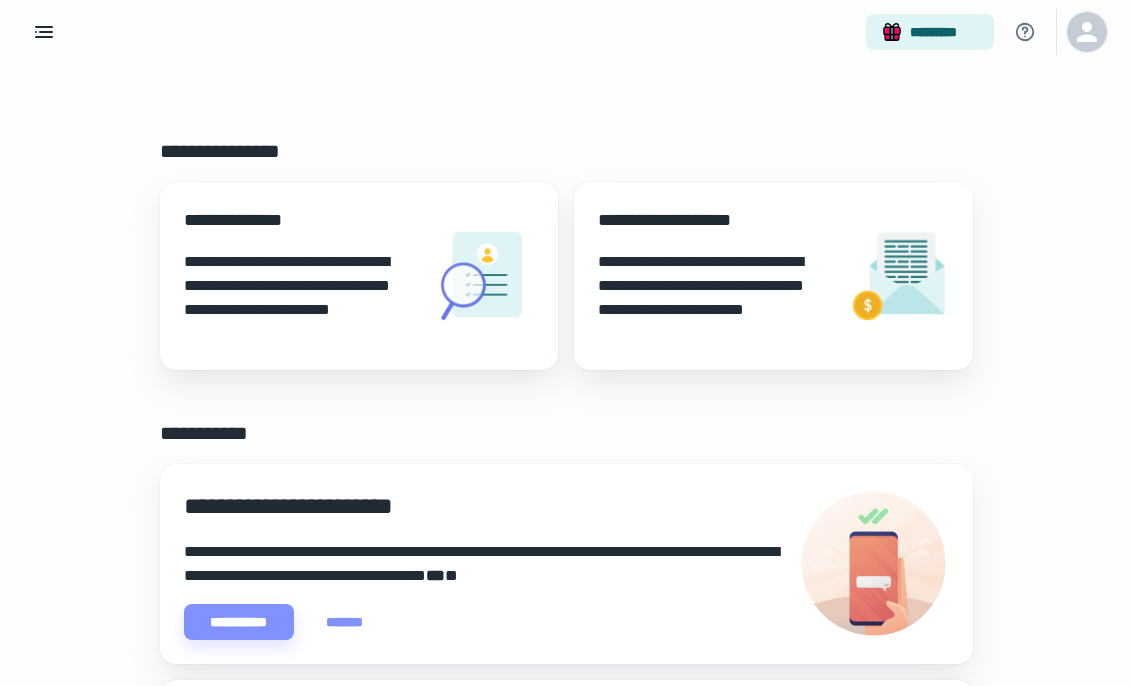 click 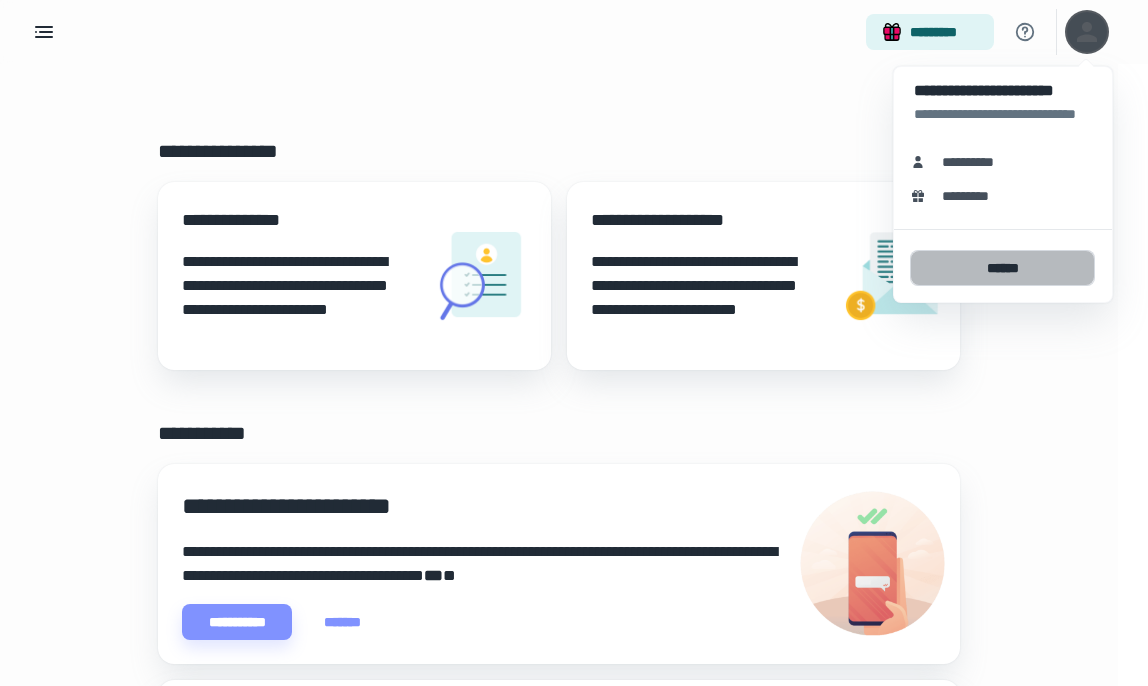 click on "******" at bounding box center (1002, 268) 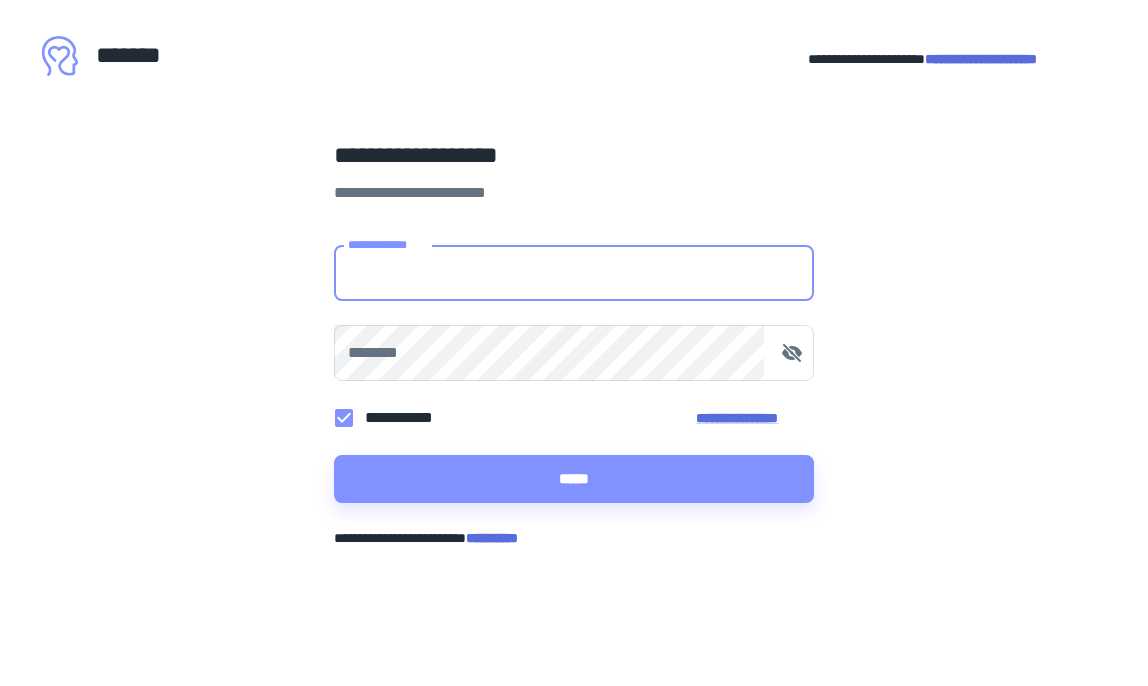 click on "**********" at bounding box center (574, 273) 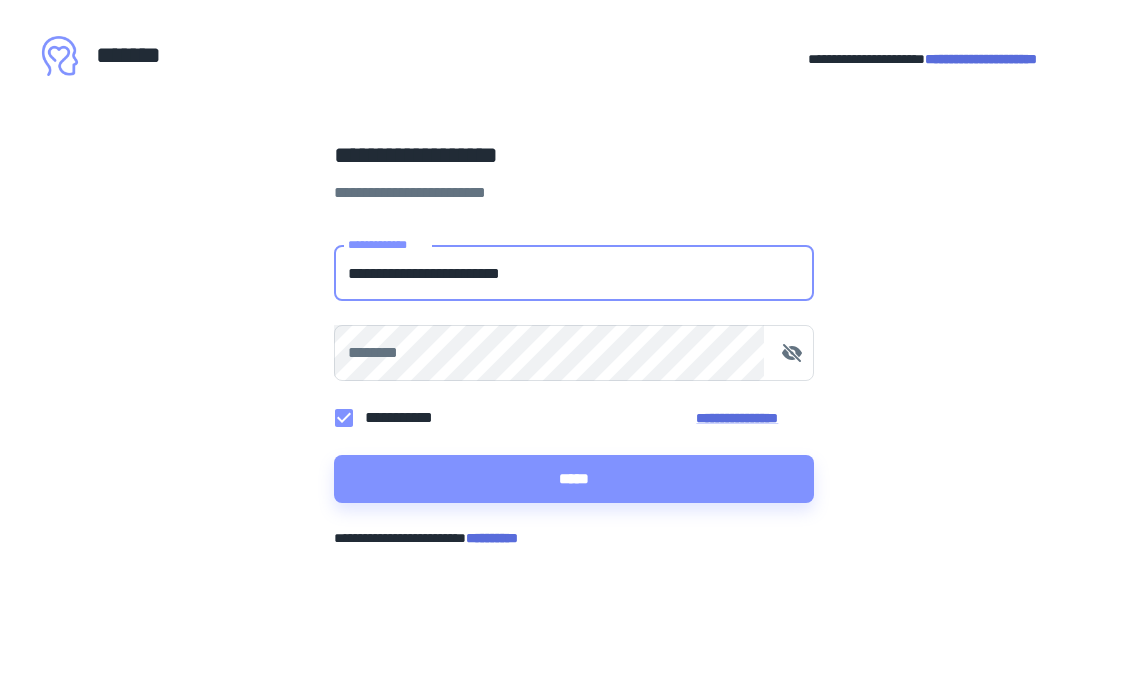 type on "**********" 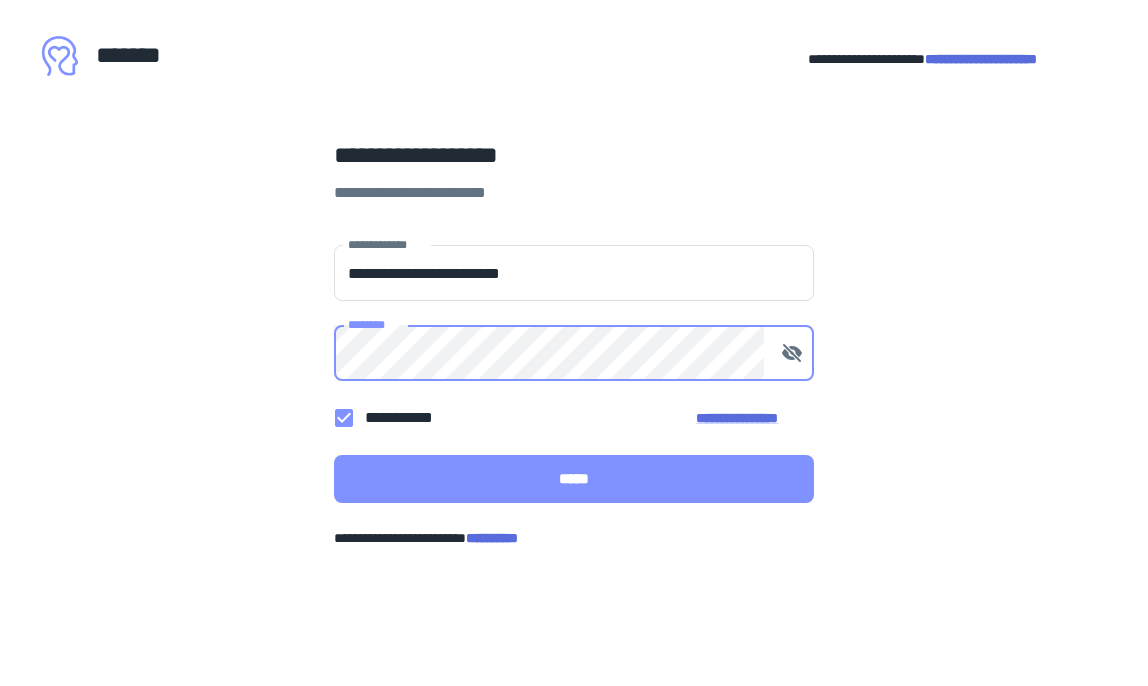 click on "*****" at bounding box center (574, 479) 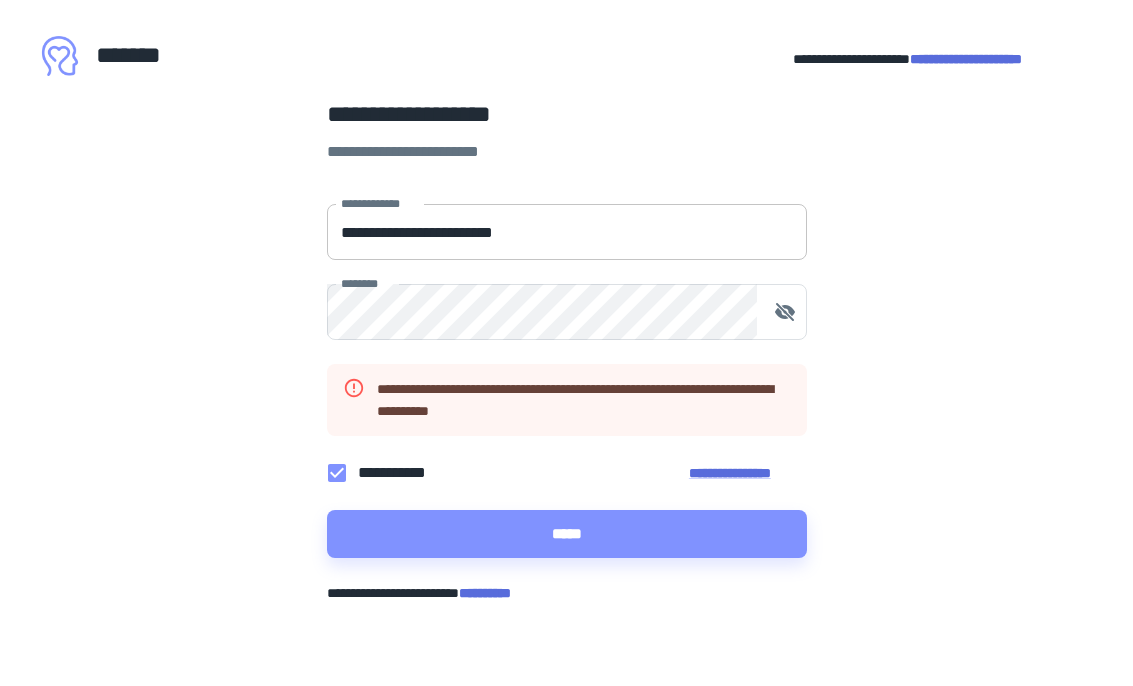 click on "**********" at bounding box center (567, 232) 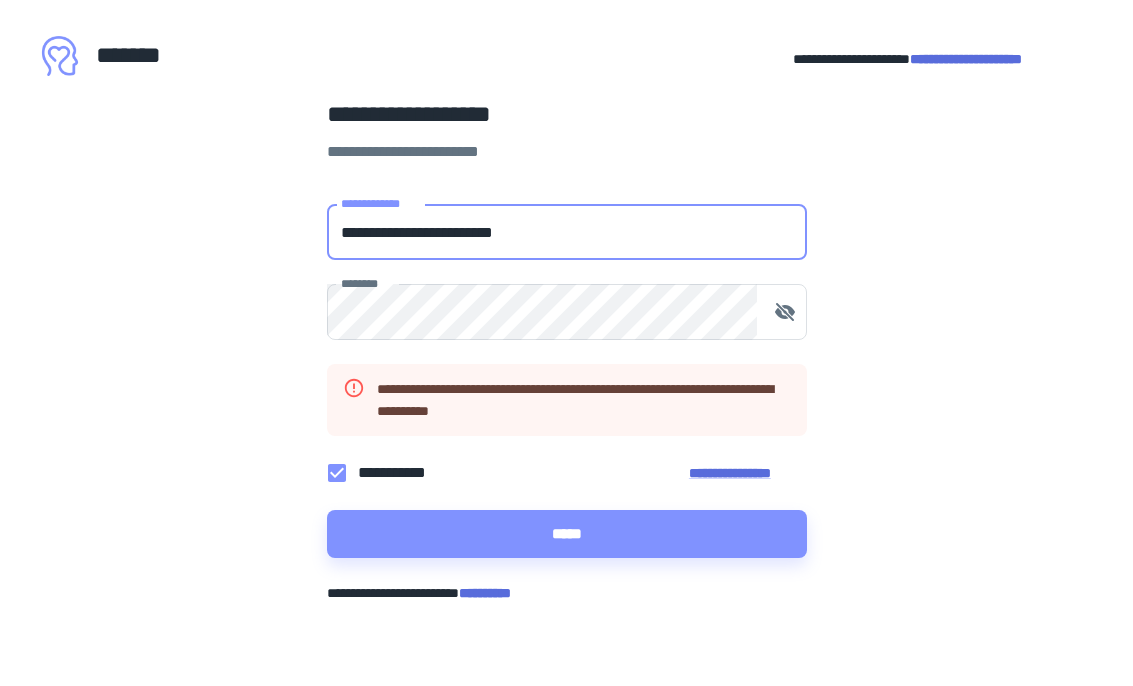 drag, startPoint x: 556, startPoint y: 235, endPoint x: 307, endPoint y: 228, distance: 249.09837 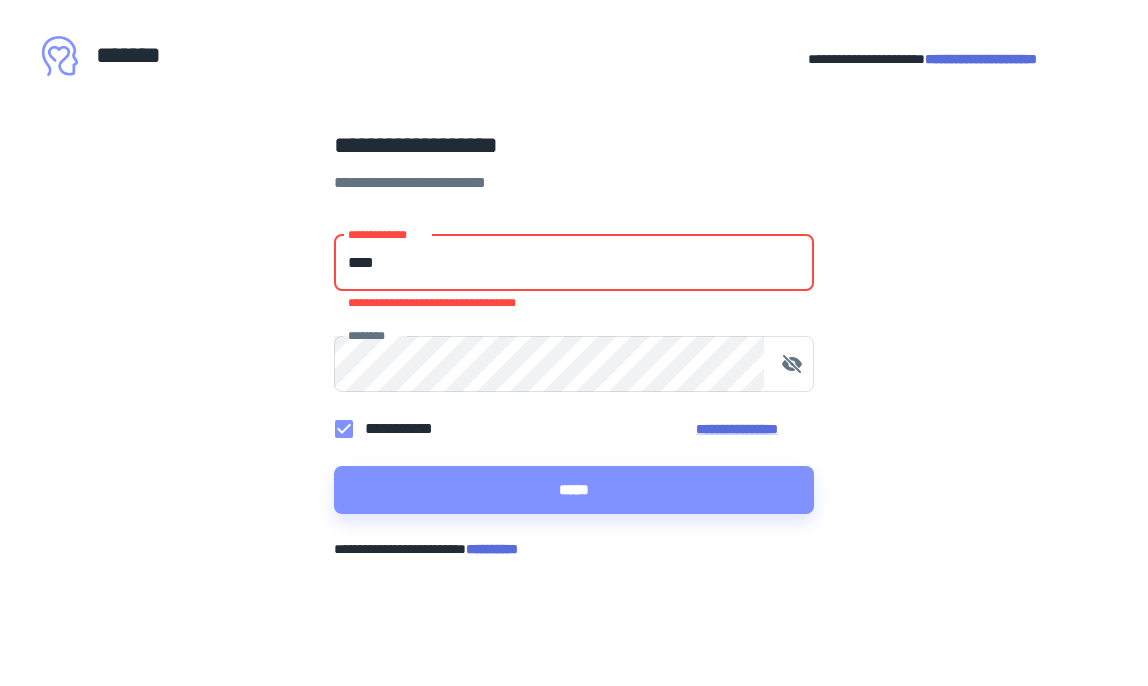 type on "**********" 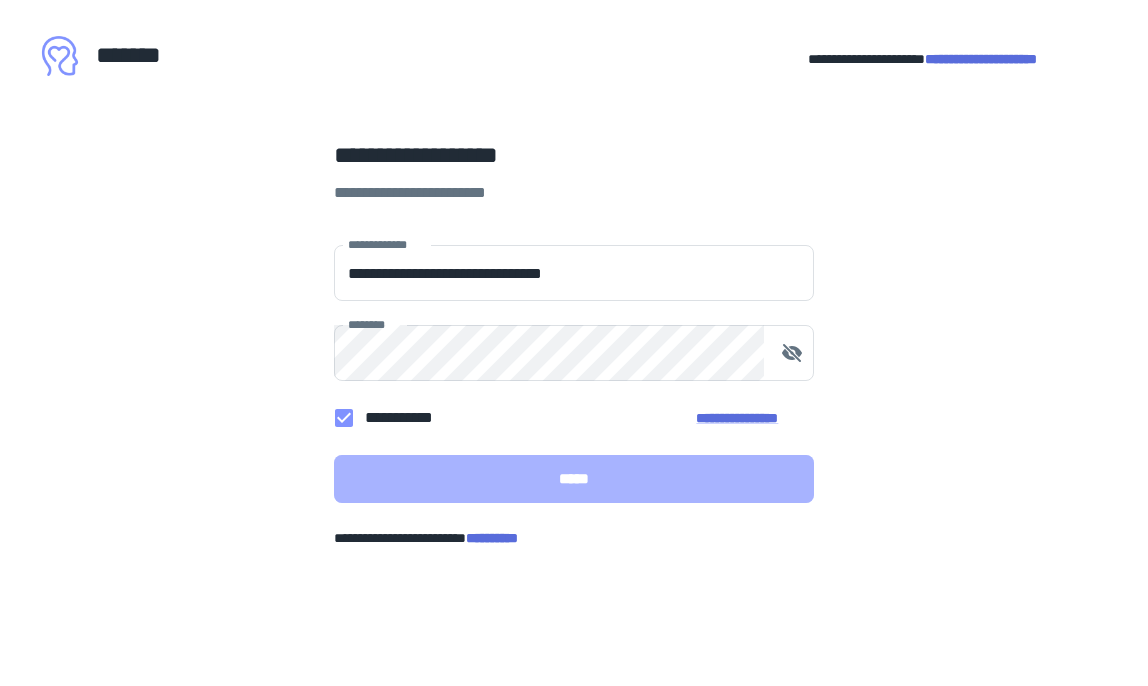click on "*****" at bounding box center [574, 479] 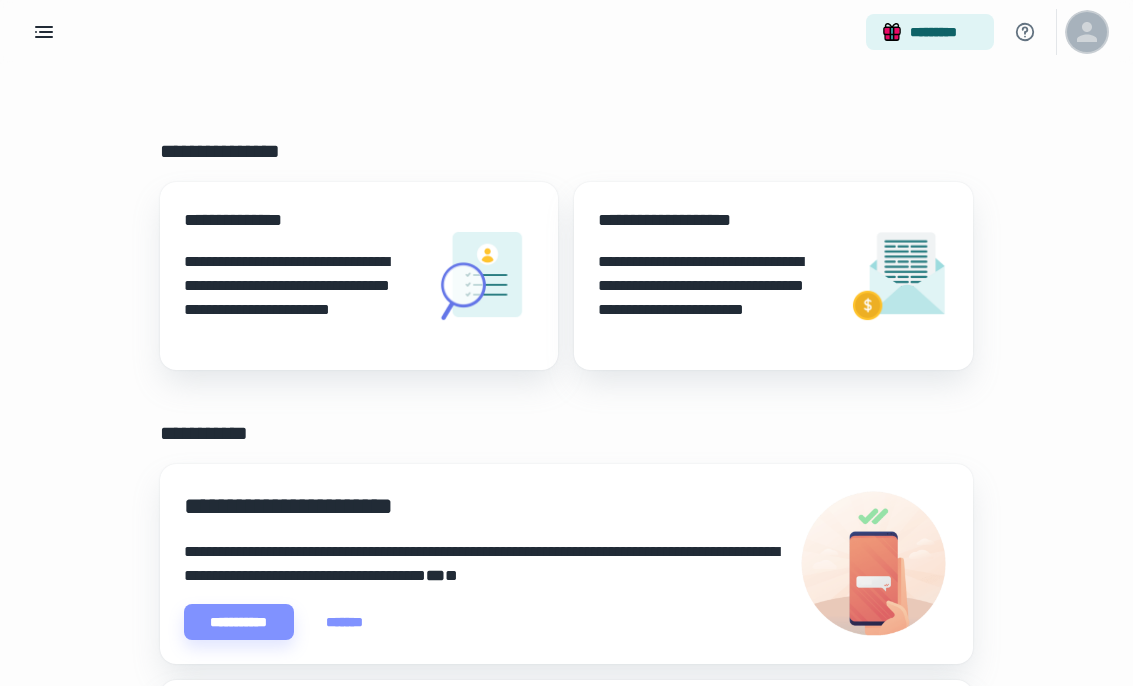 click 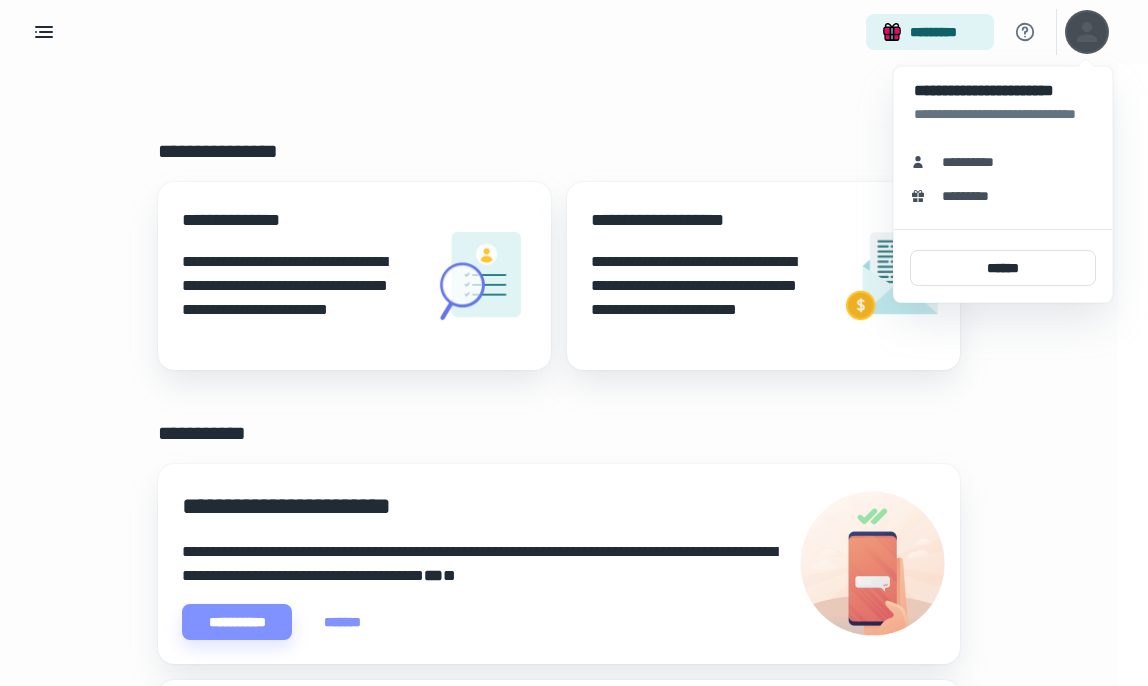 click at bounding box center (574, 343) 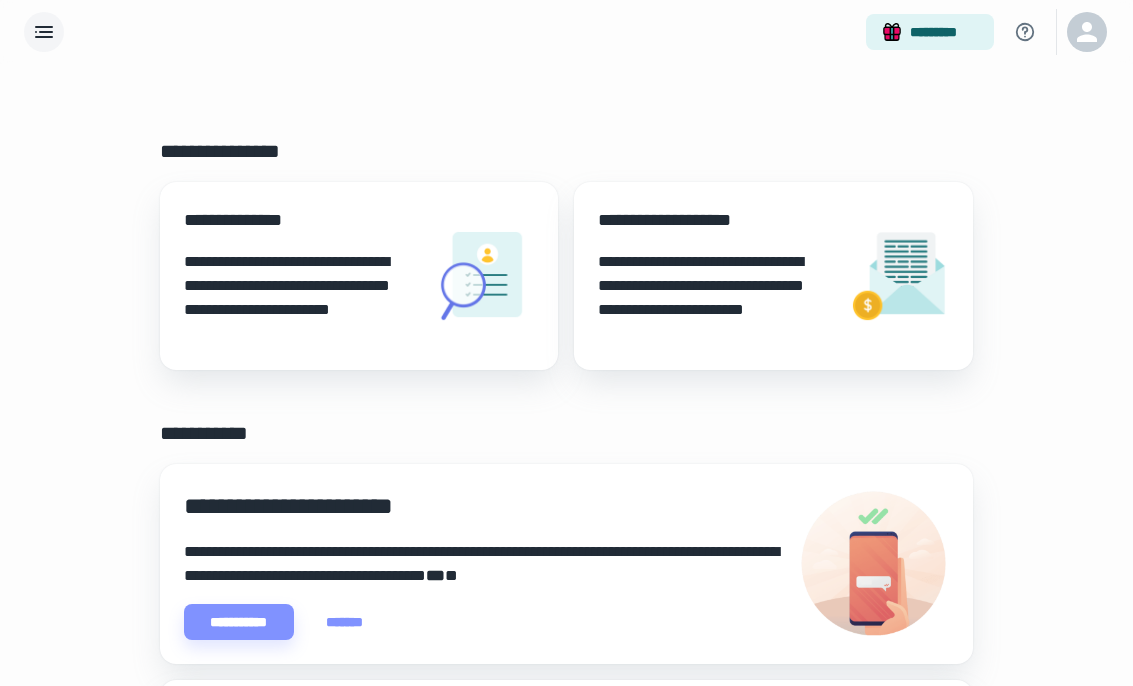 click 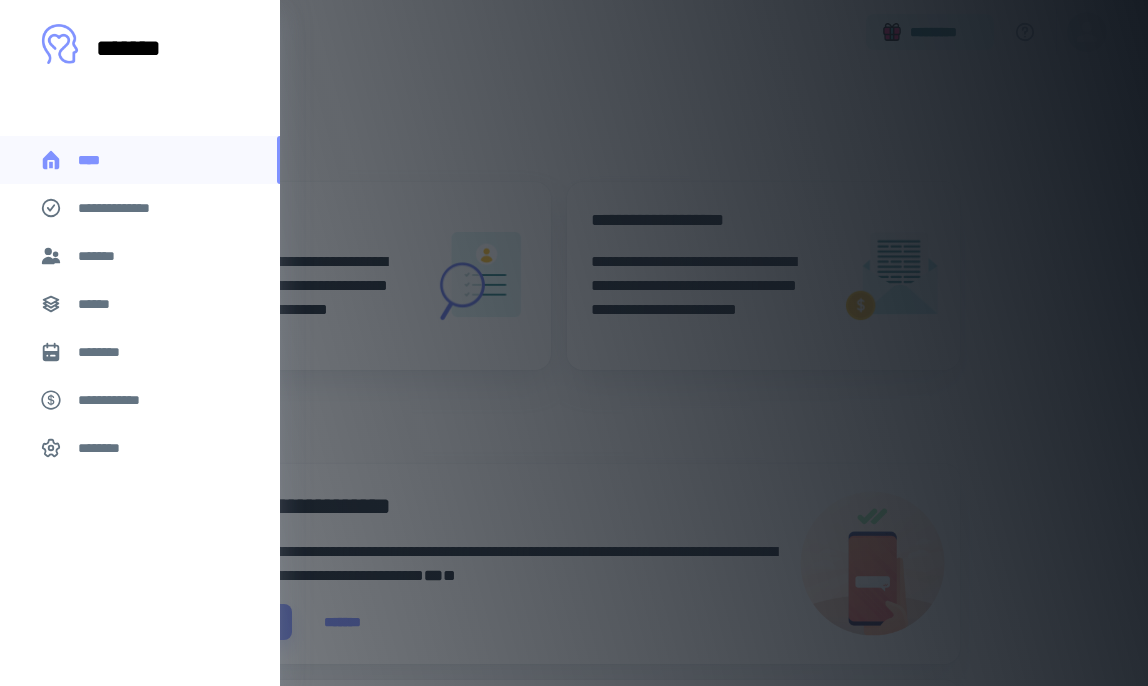 click on "********" at bounding box center (105, 448) 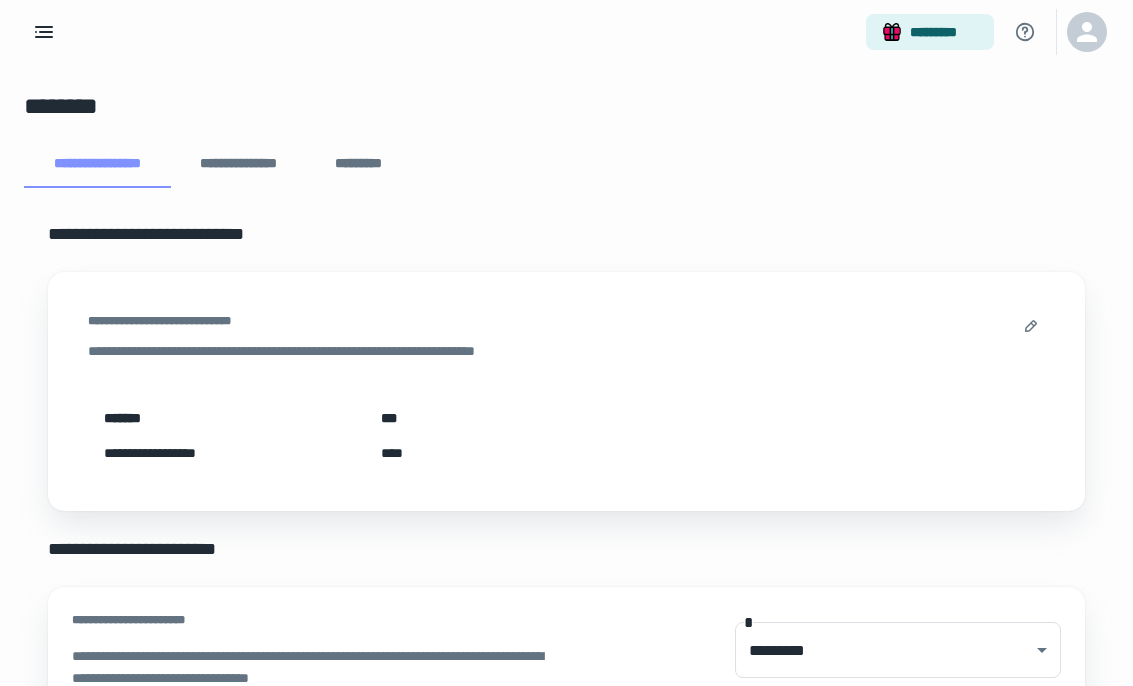 scroll, scrollTop: 0, scrollLeft: 0, axis: both 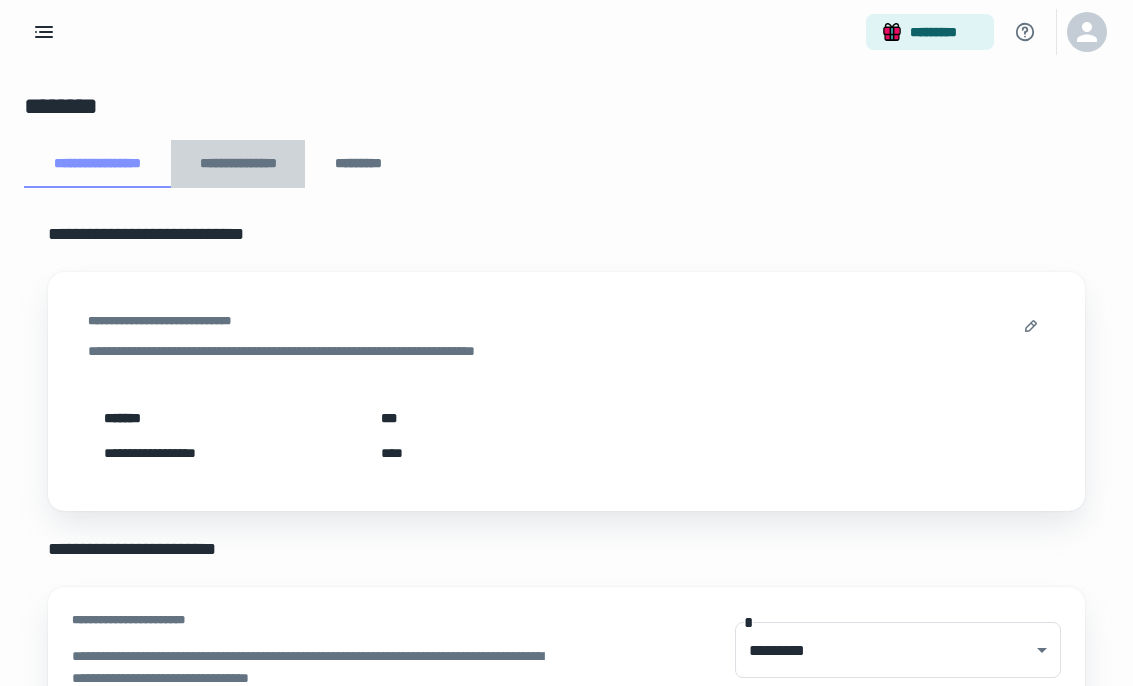 click on "**********" at bounding box center [238, 164] 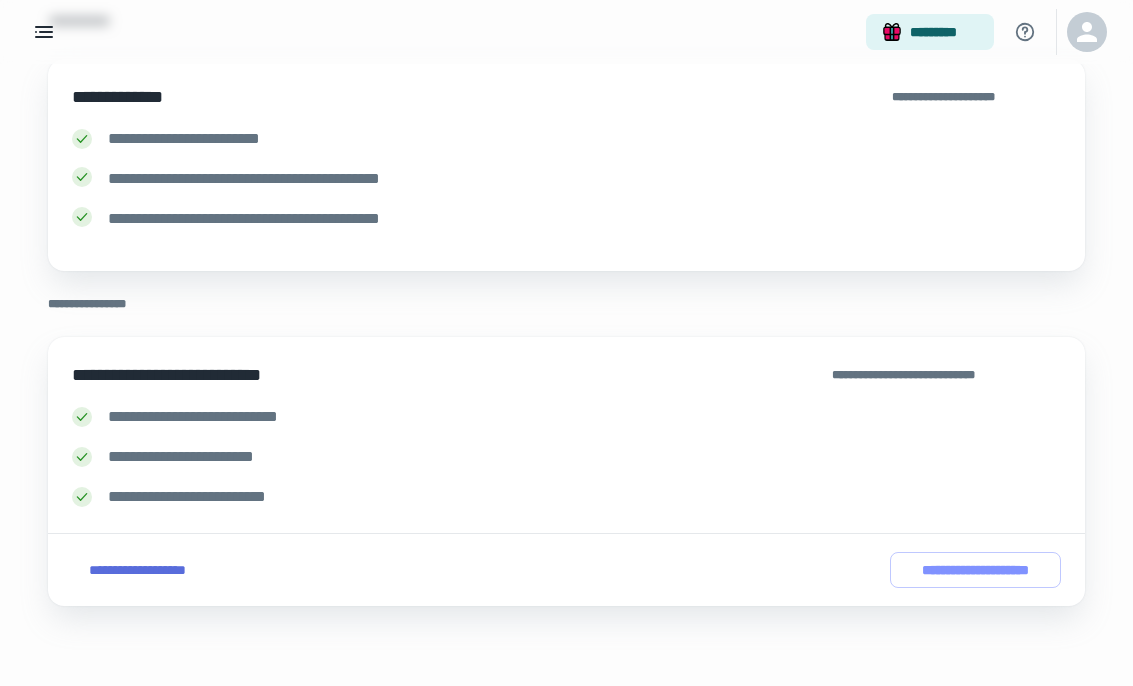 scroll, scrollTop: 213, scrollLeft: 0, axis: vertical 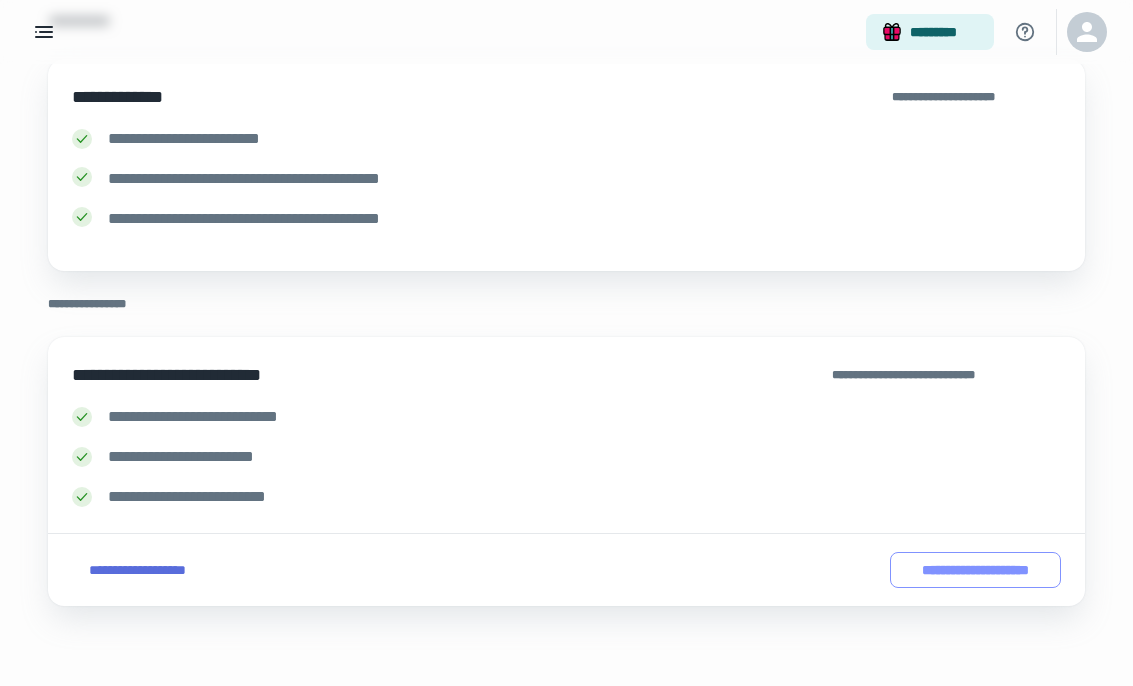click on "**********" at bounding box center (975, 570) 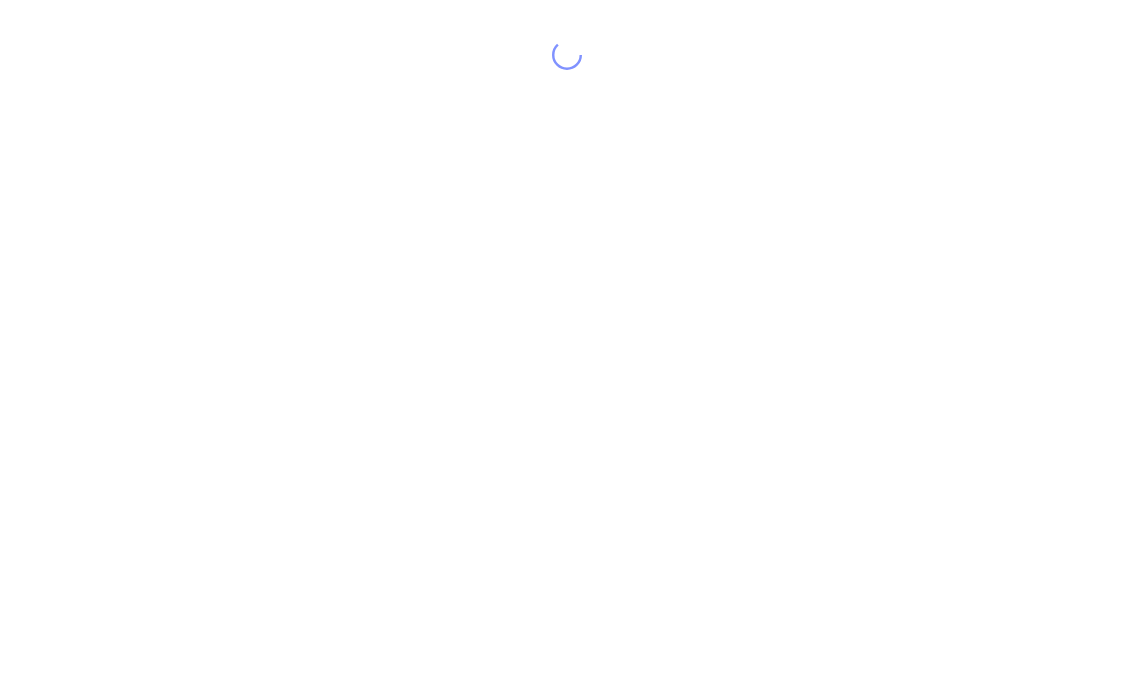 scroll, scrollTop: 0, scrollLeft: 0, axis: both 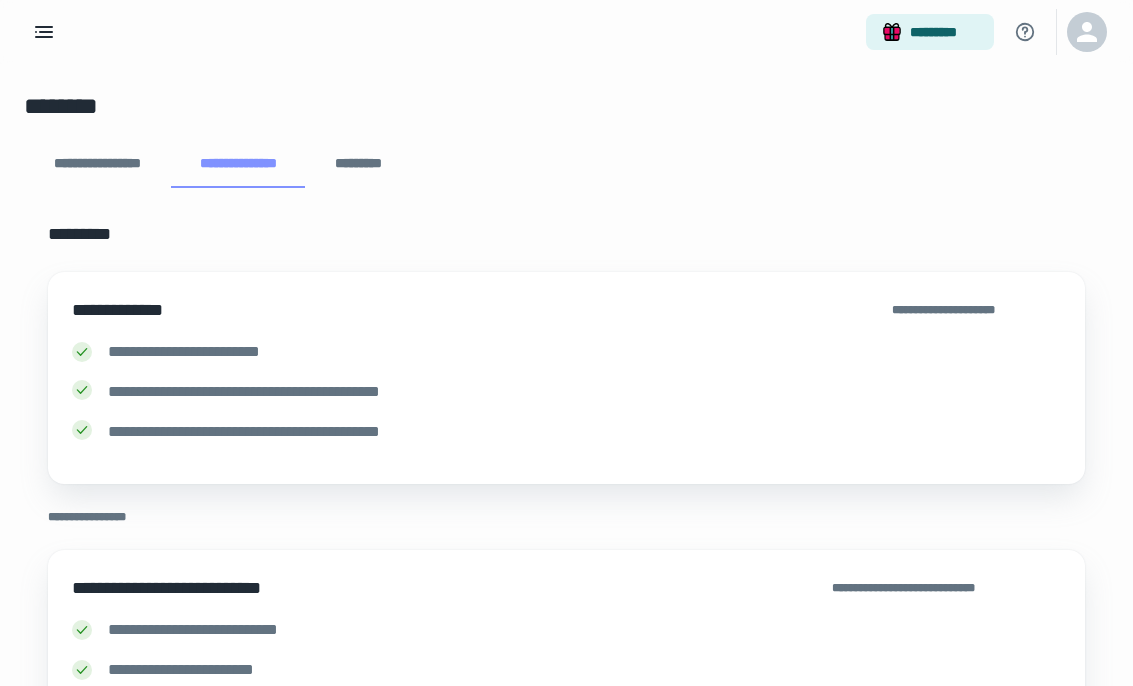 click on "*********" at bounding box center (359, 164) 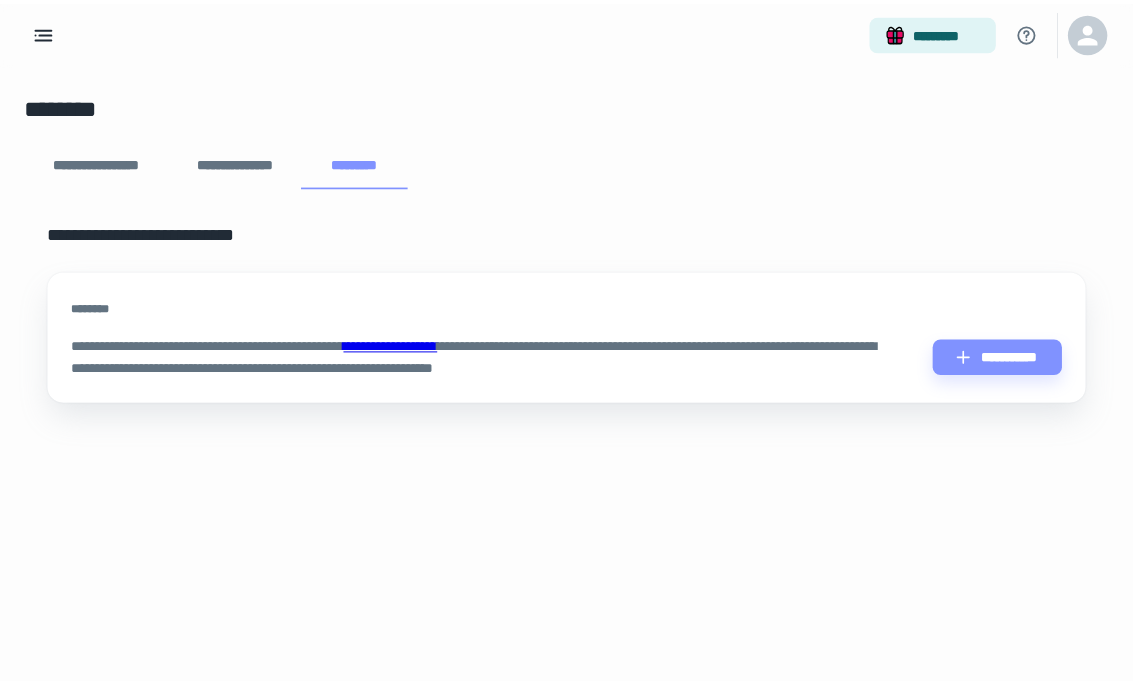 scroll, scrollTop: 0, scrollLeft: 0, axis: both 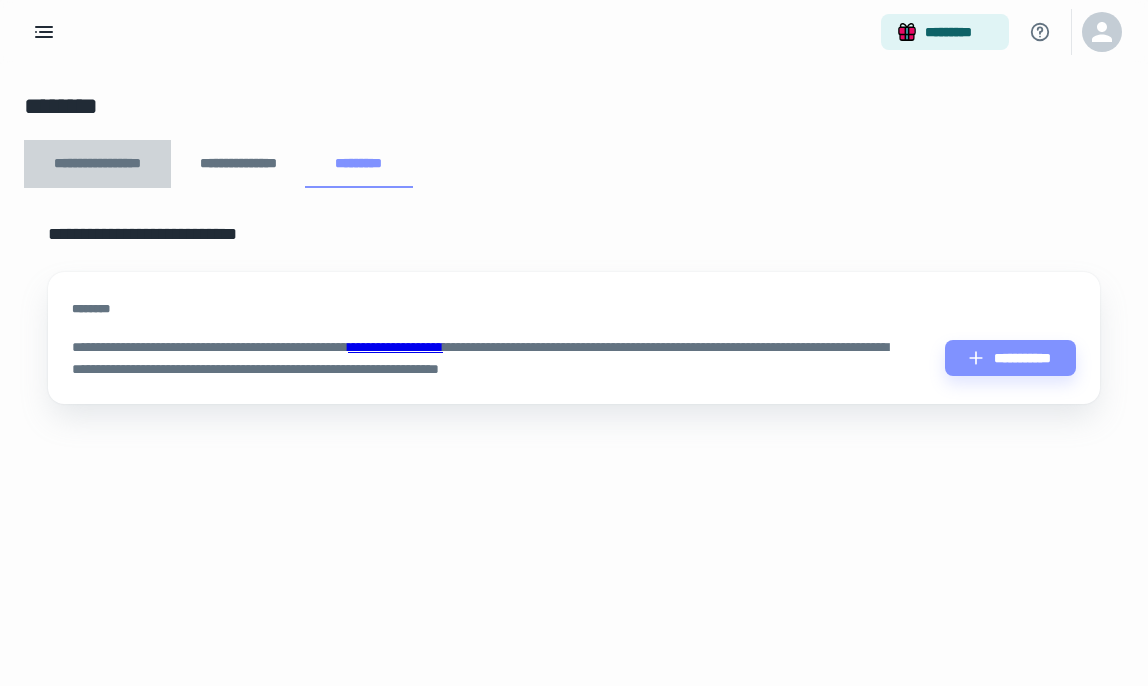 click on "**********" at bounding box center [97, 164] 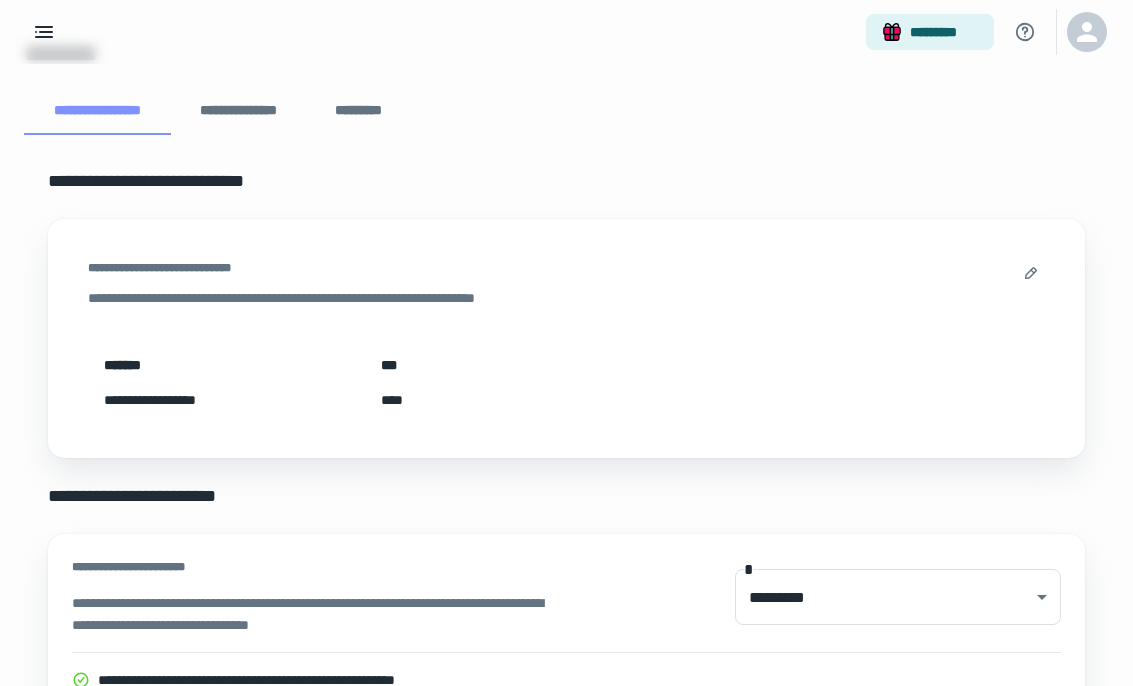 scroll, scrollTop: 49, scrollLeft: 0, axis: vertical 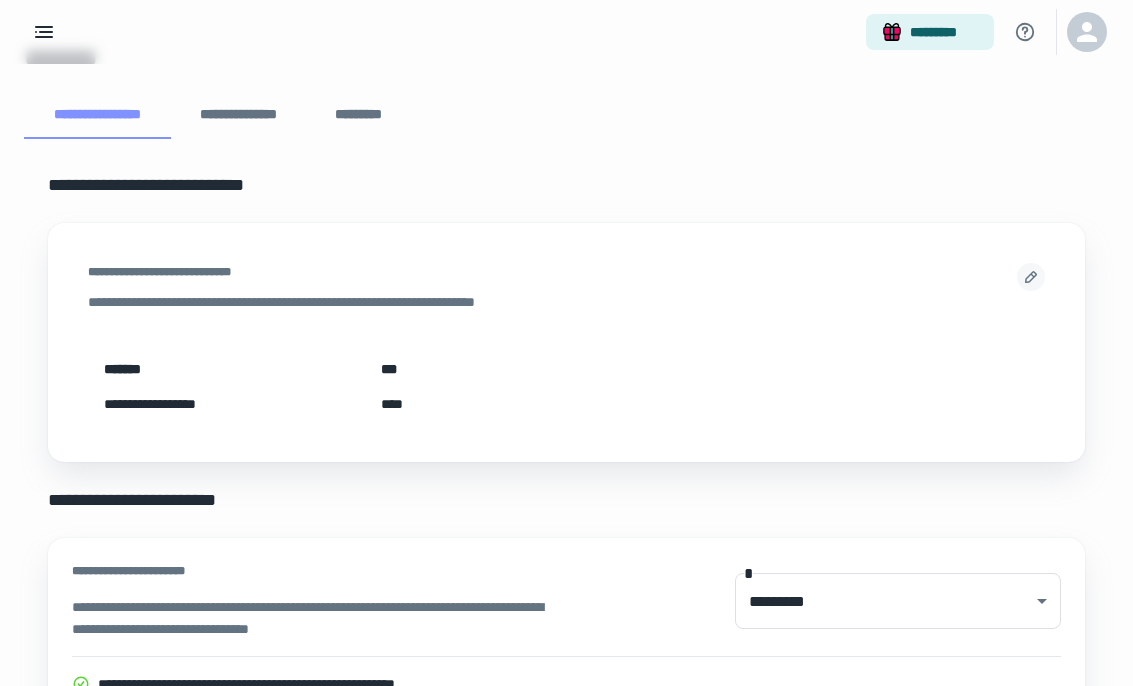 click 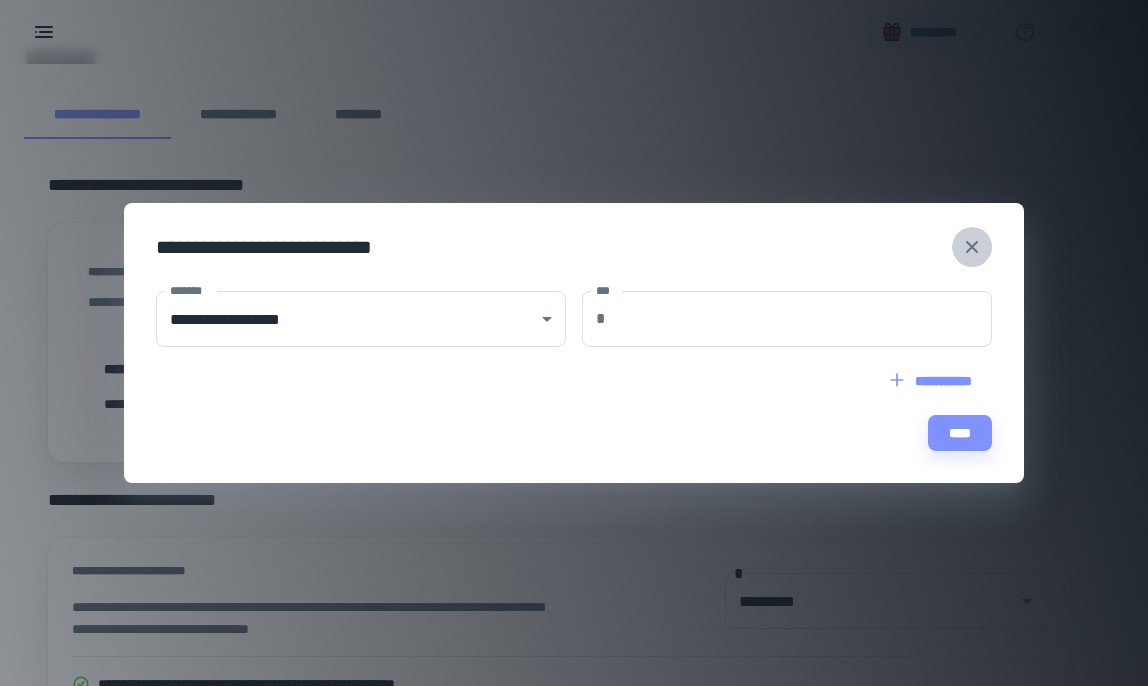 click 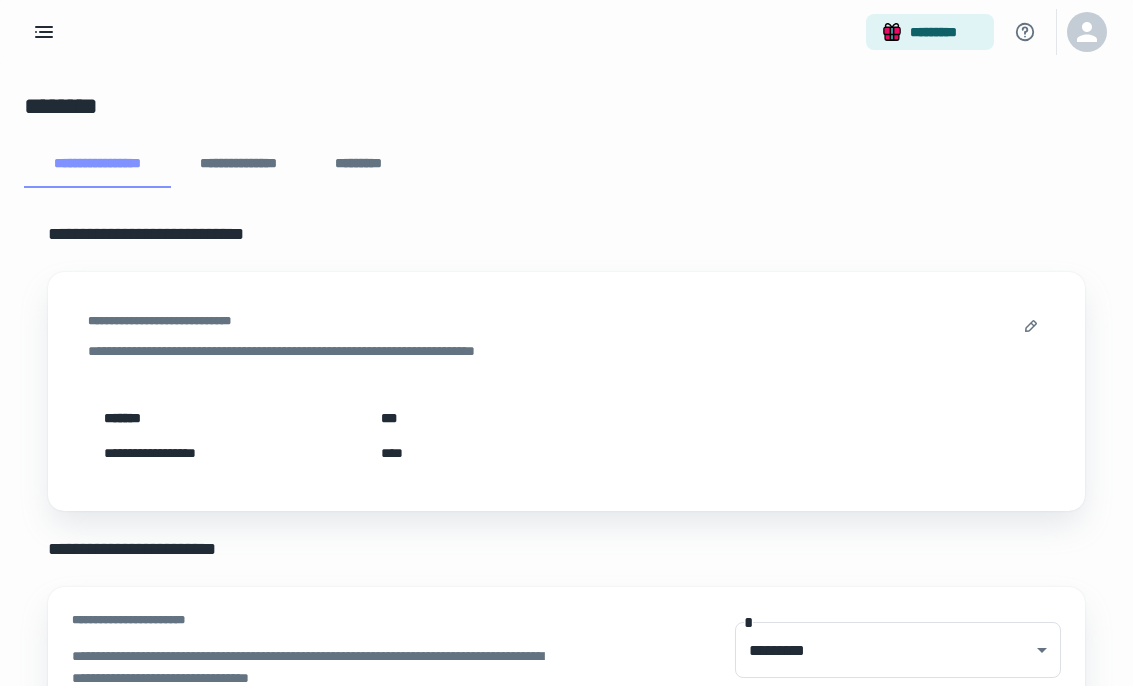 scroll, scrollTop: 0, scrollLeft: 0, axis: both 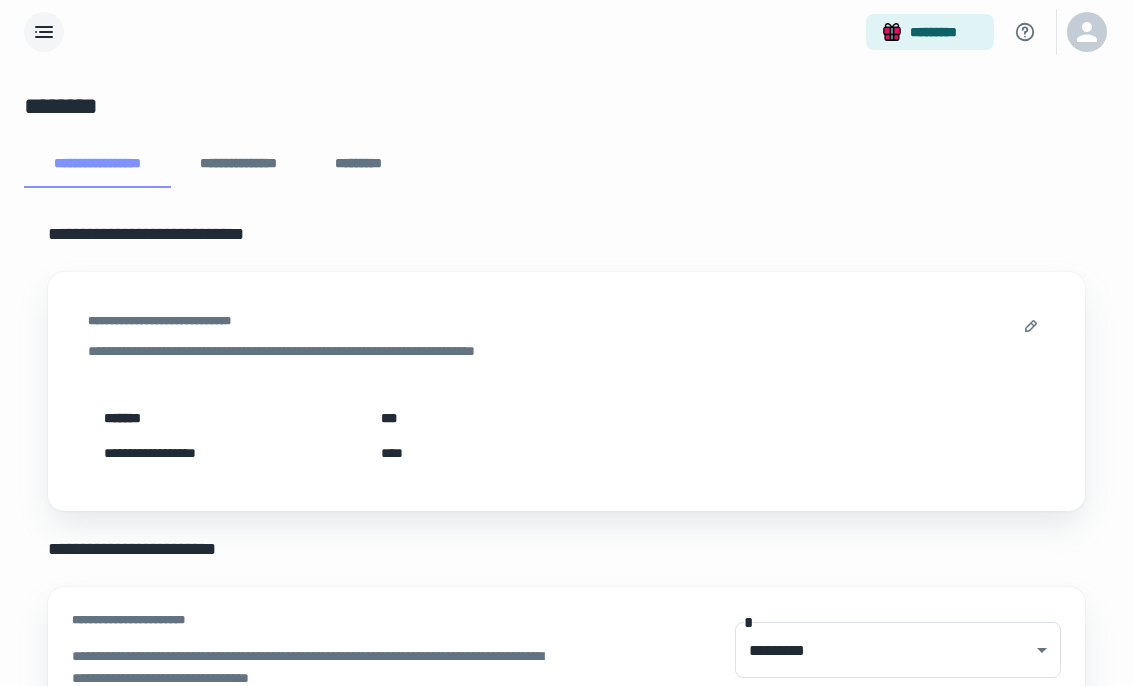 click 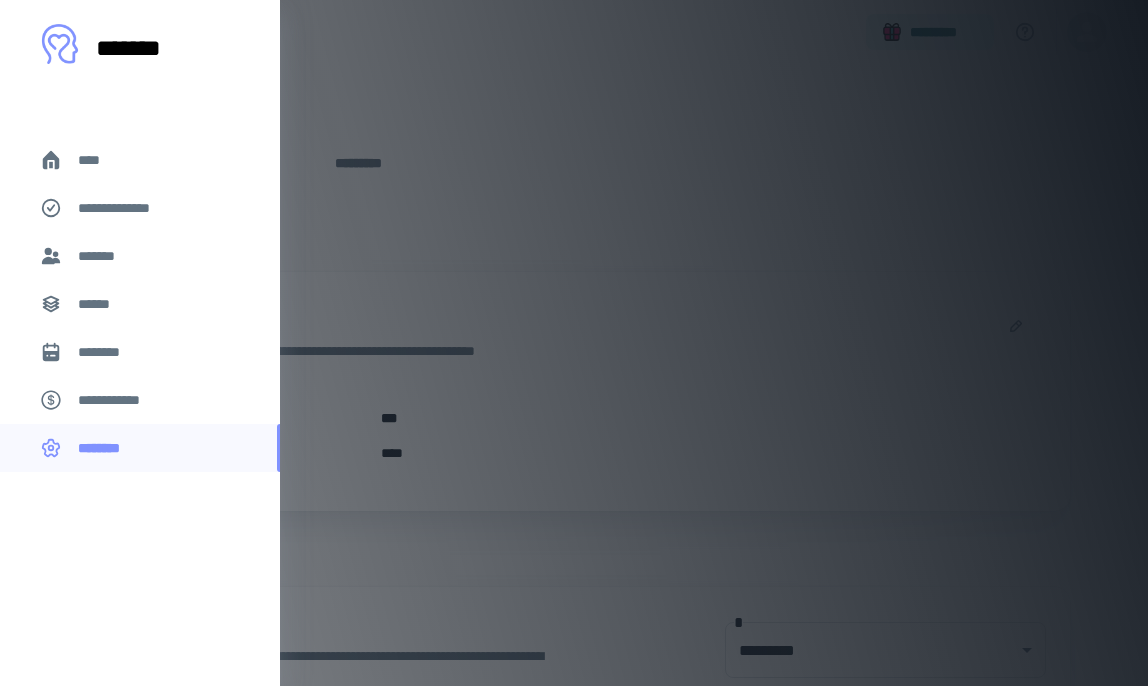 click on "**********" at bounding box center [119, 400] 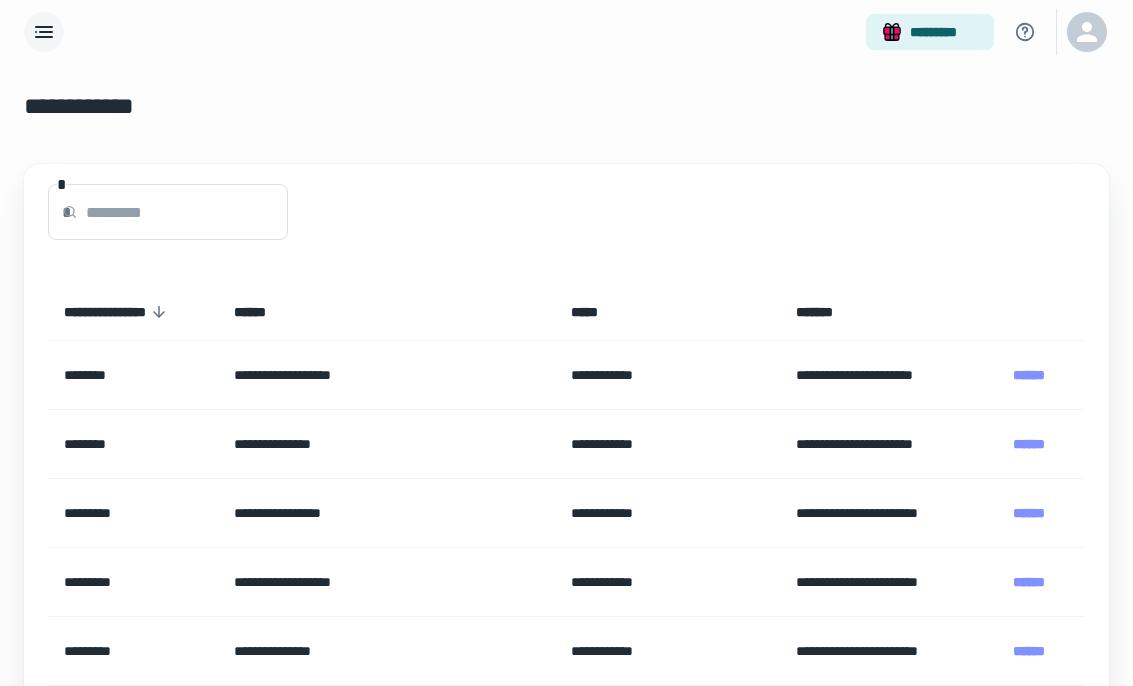 click 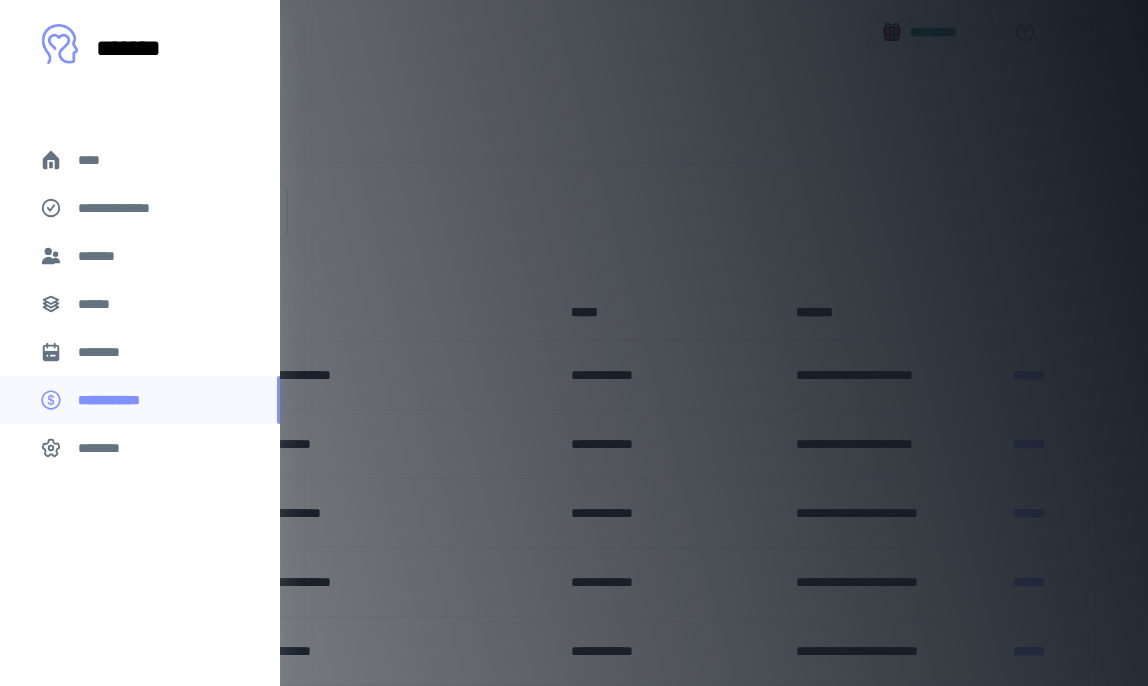 click on "********" at bounding box center [107, 352] 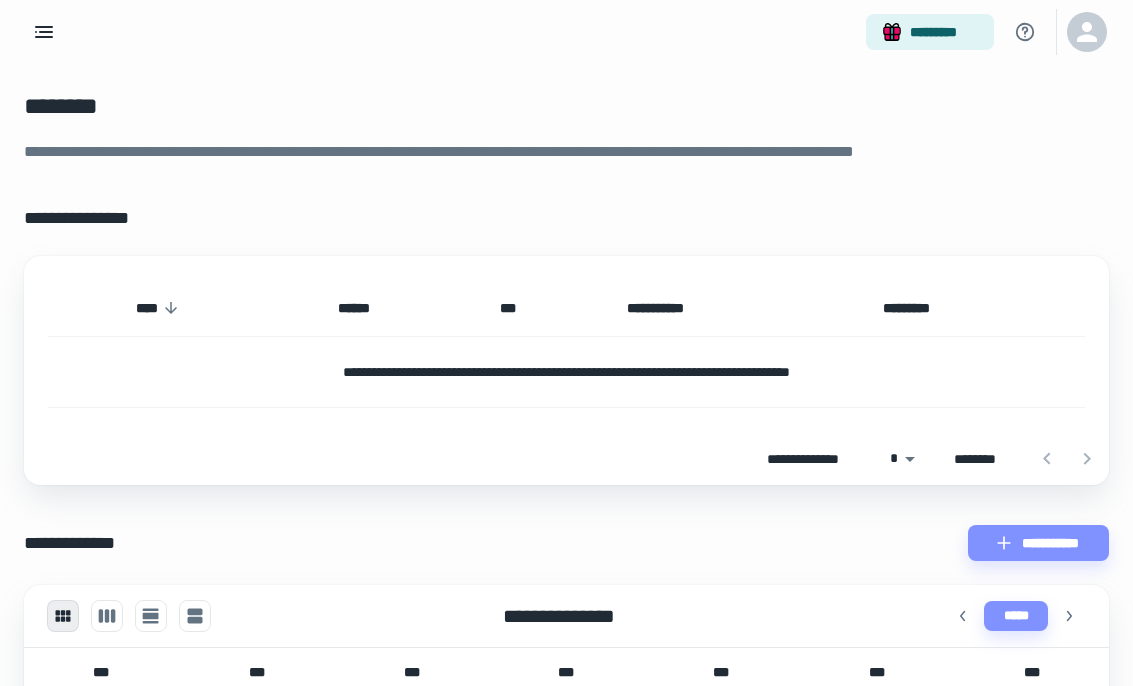 scroll, scrollTop: 0, scrollLeft: 0, axis: both 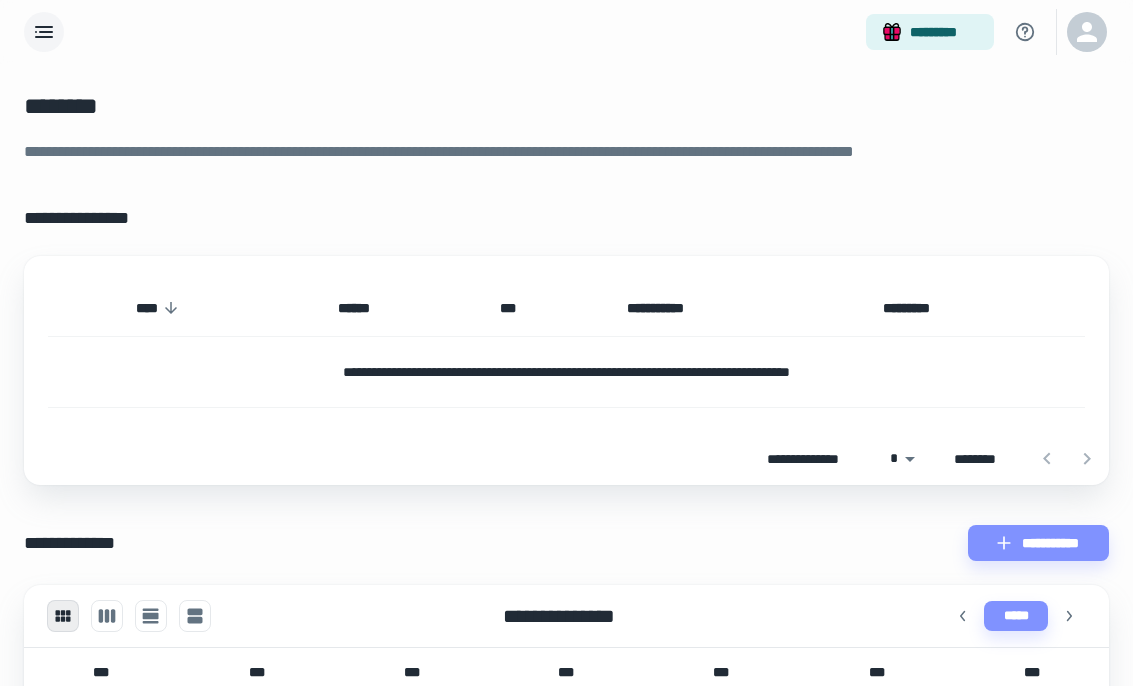 click 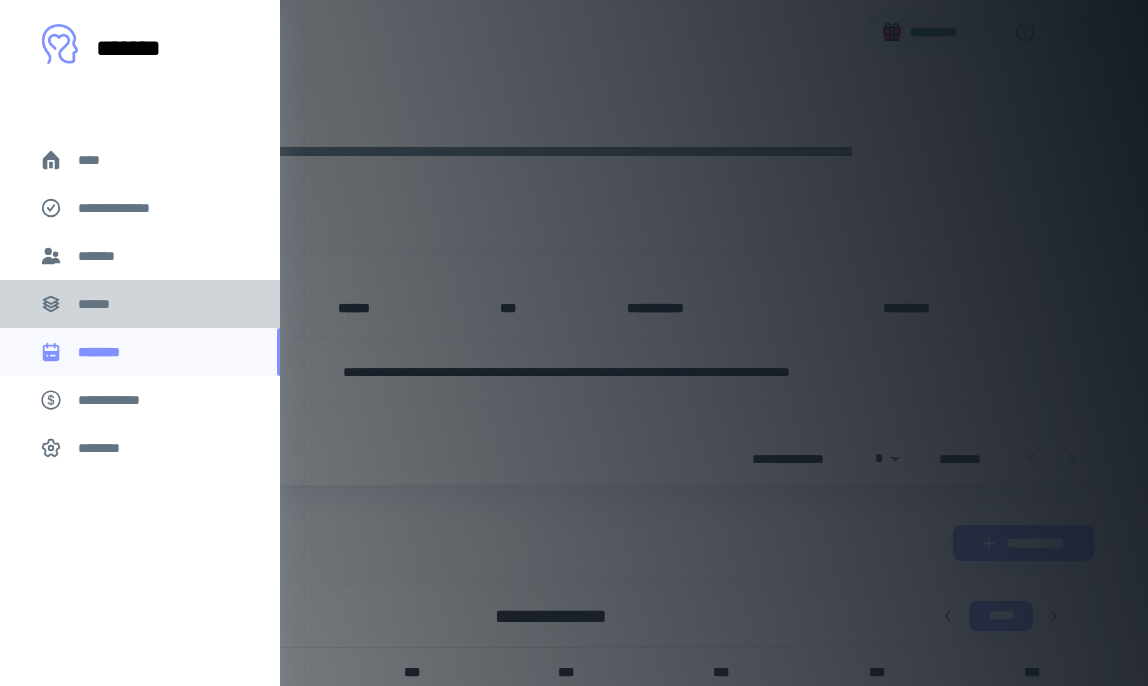 click on "******" at bounding box center [140, 304] 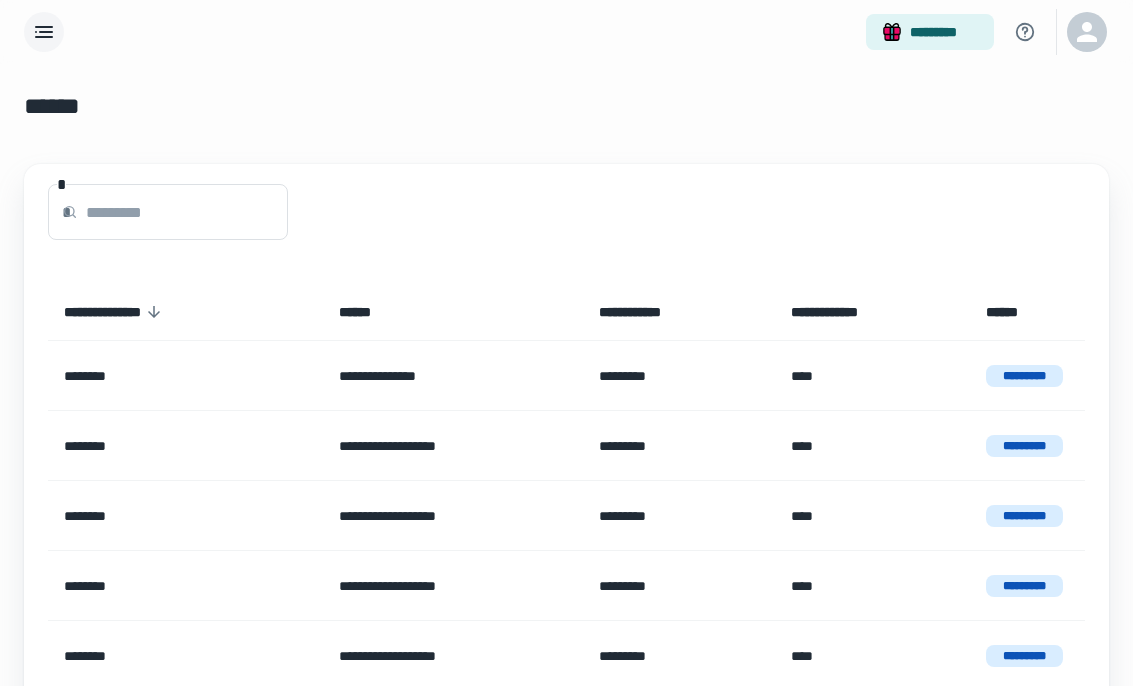 click 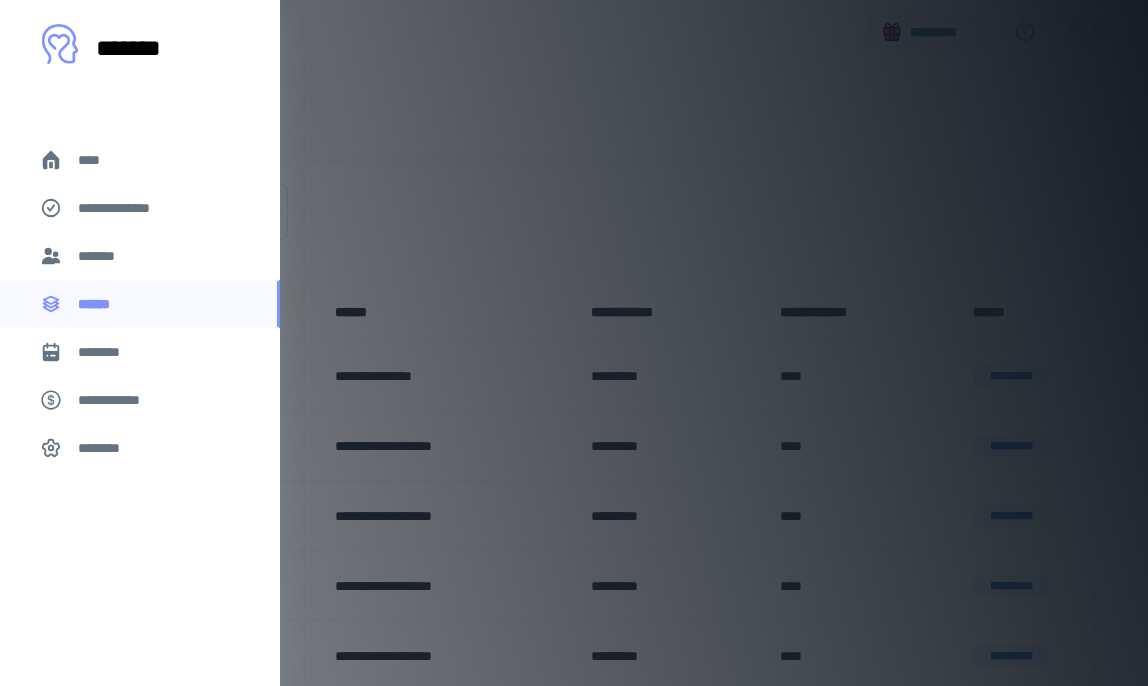 click on "*******" at bounding box center (101, 256) 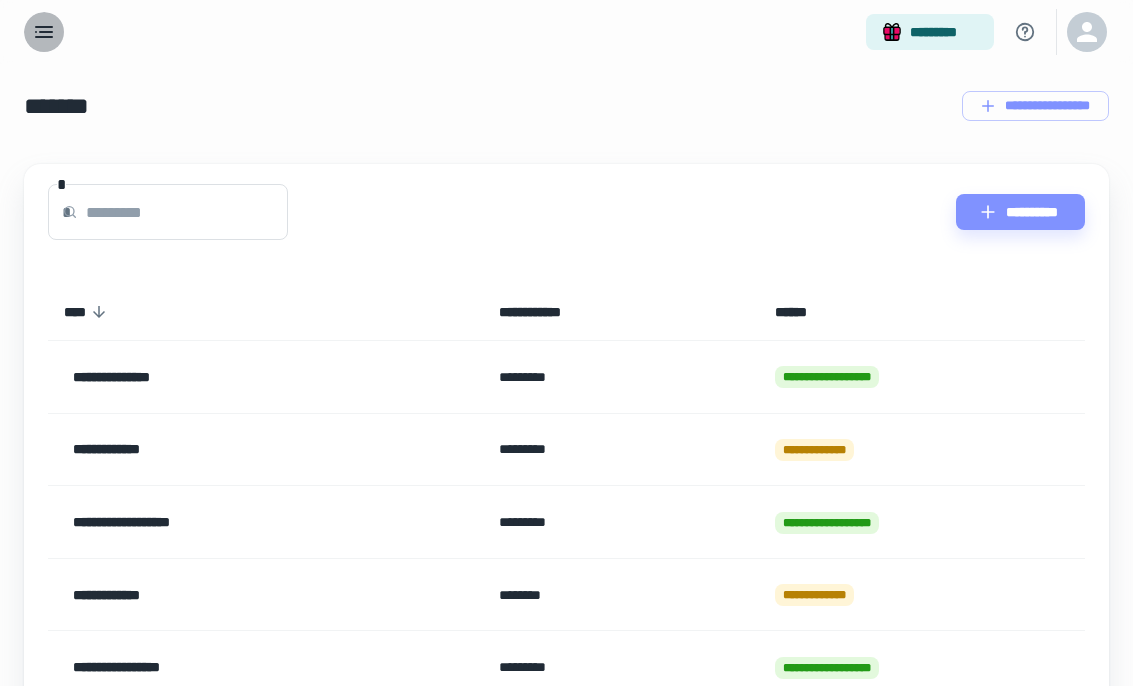 click 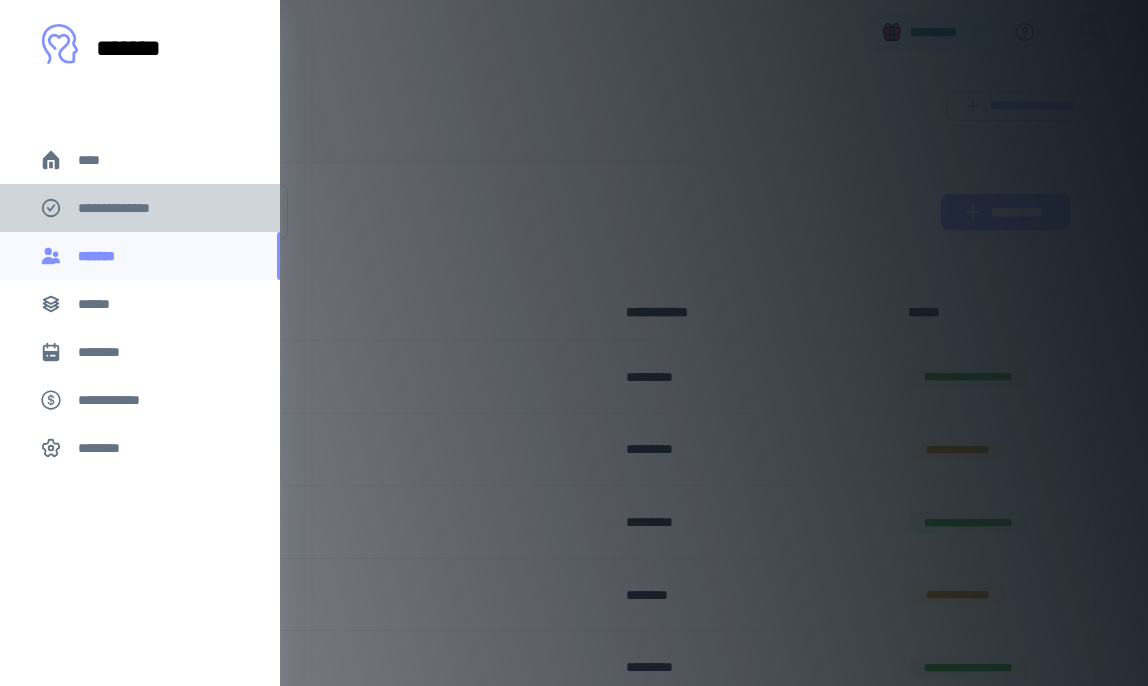 click on "**********" at bounding box center (127, 208) 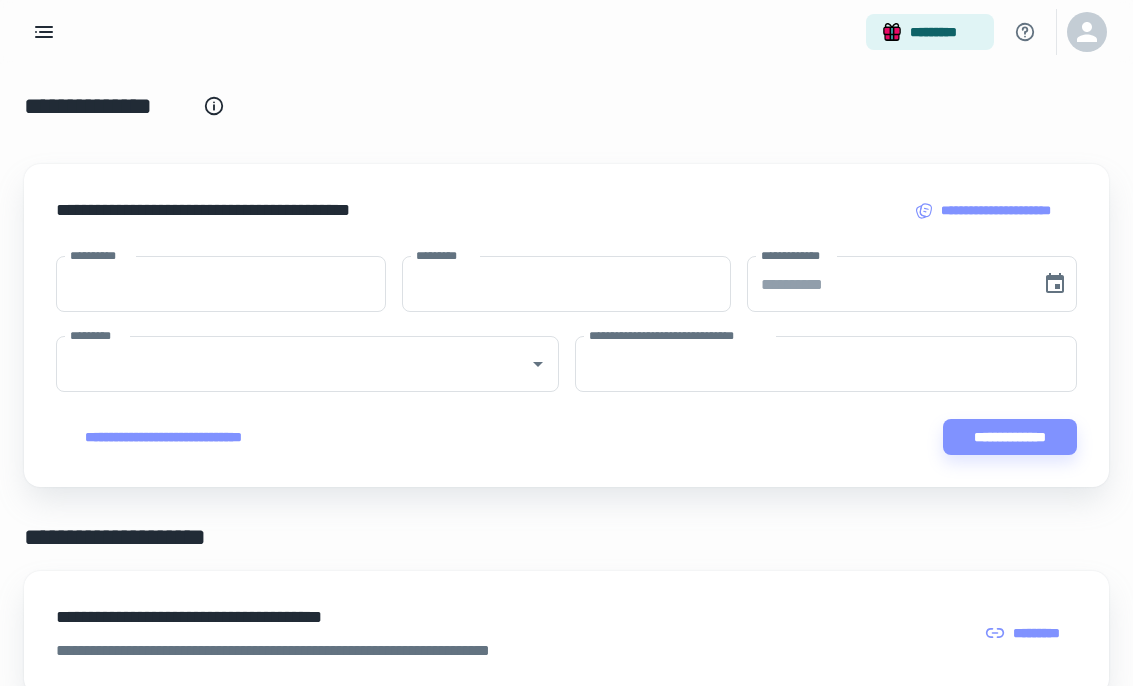 scroll, scrollTop: 0, scrollLeft: 0, axis: both 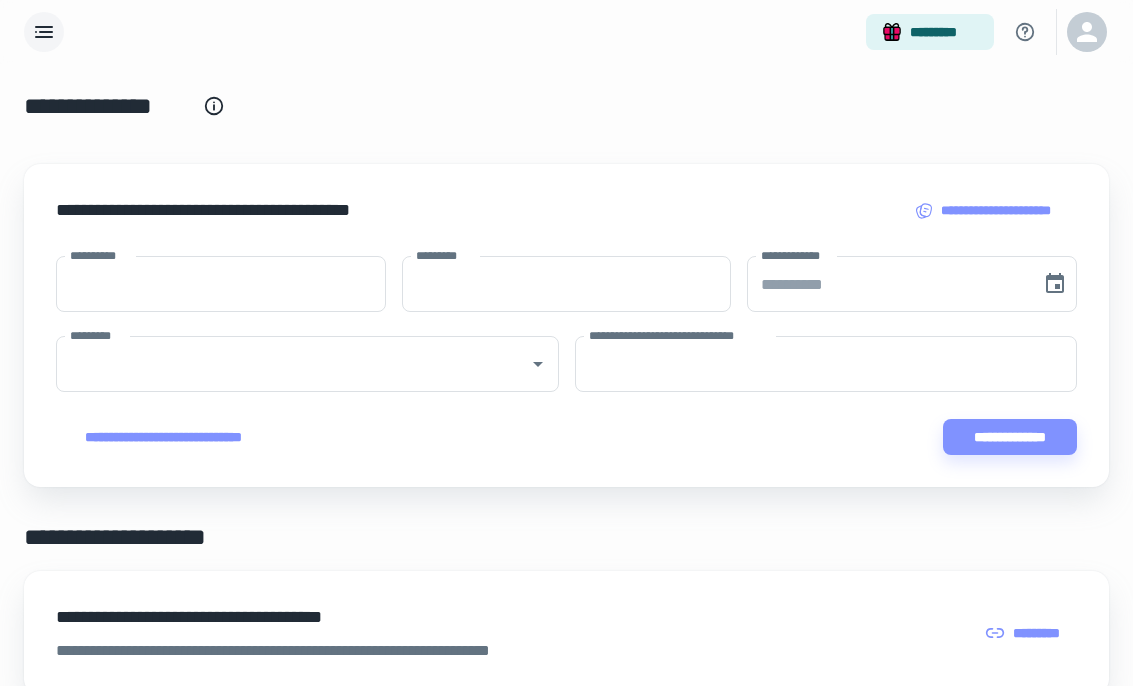click 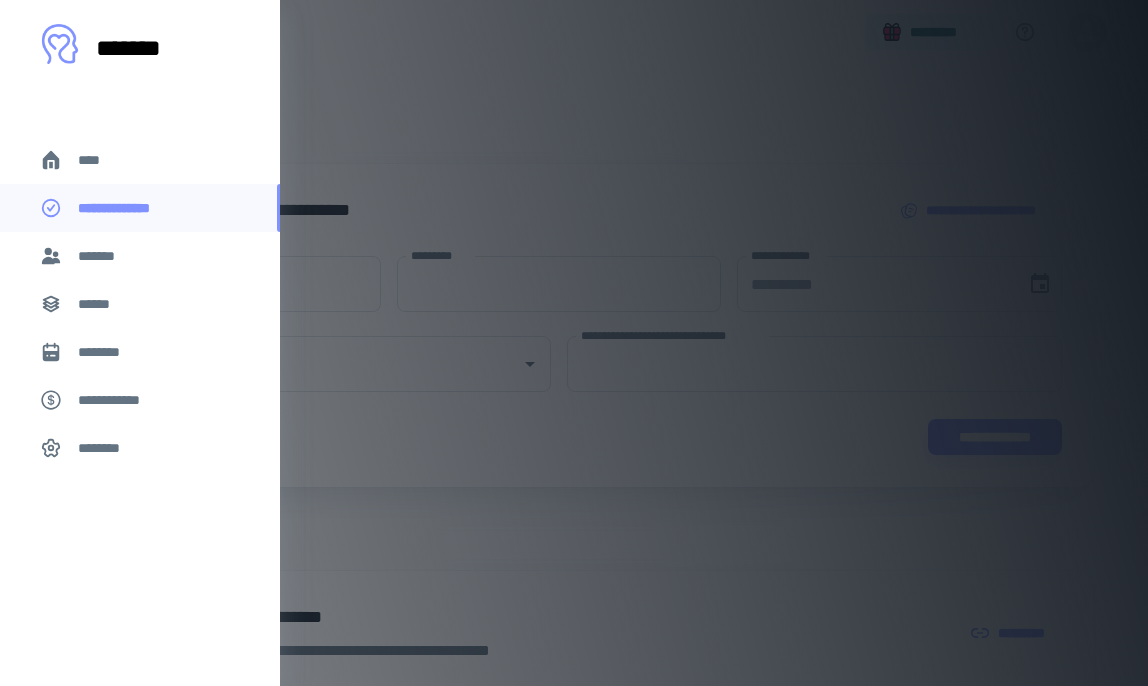 click on "****" at bounding box center (97, 160) 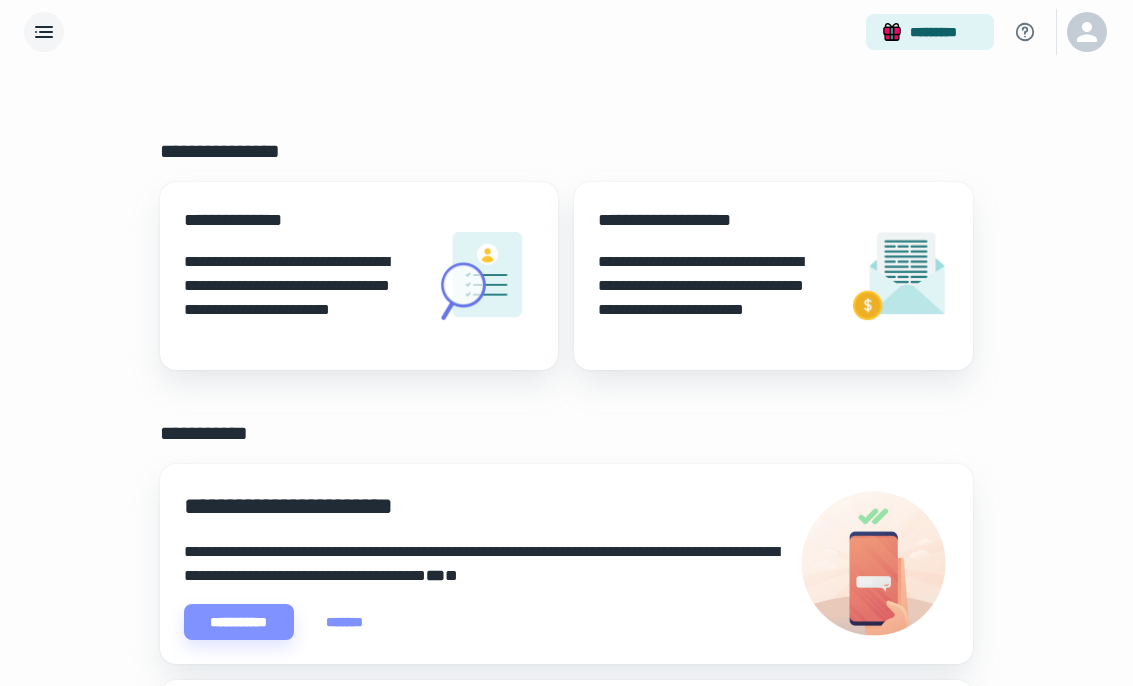 scroll, scrollTop: 0, scrollLeft: 0, axis: both 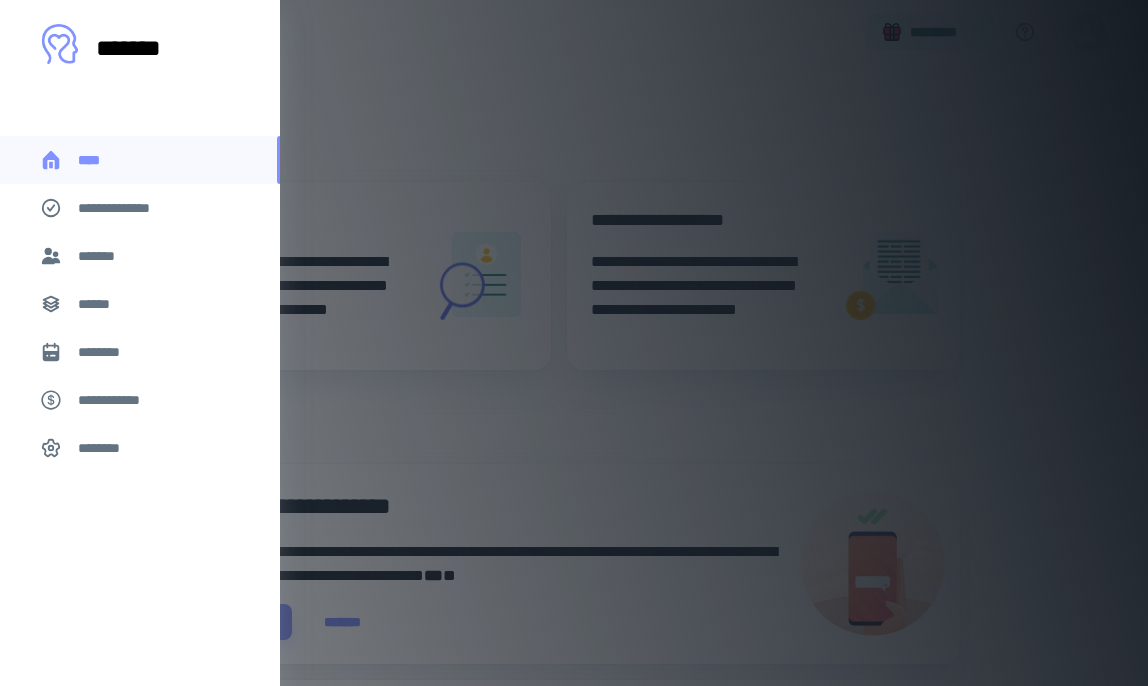 click at bounding box center [60, 44] 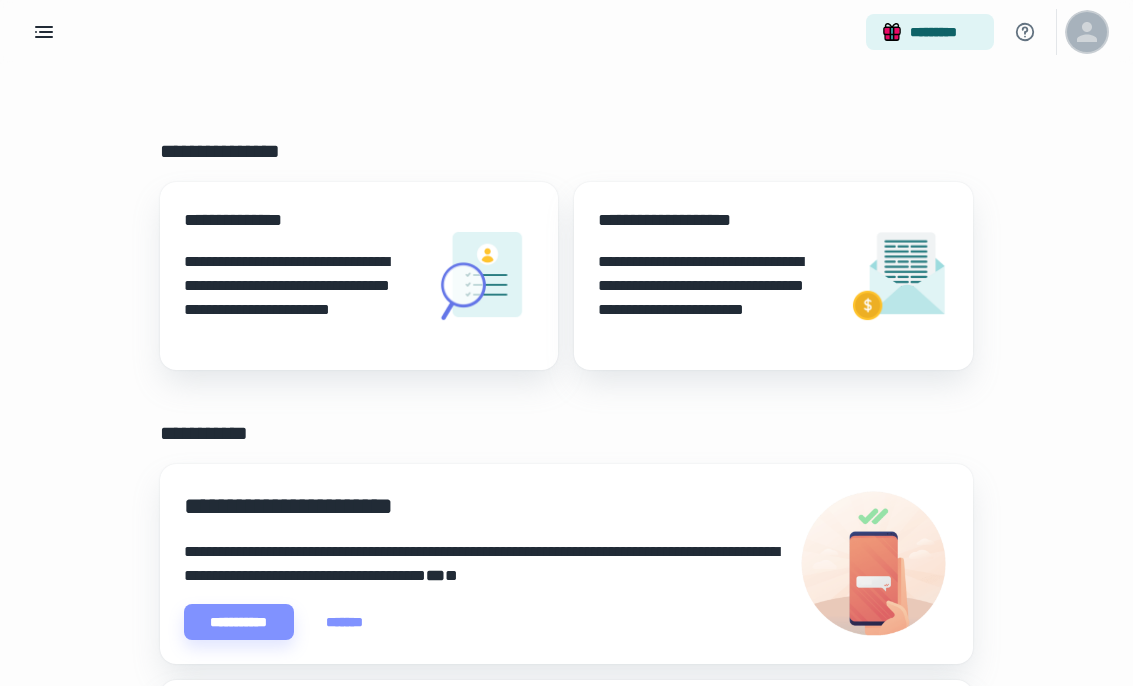 click 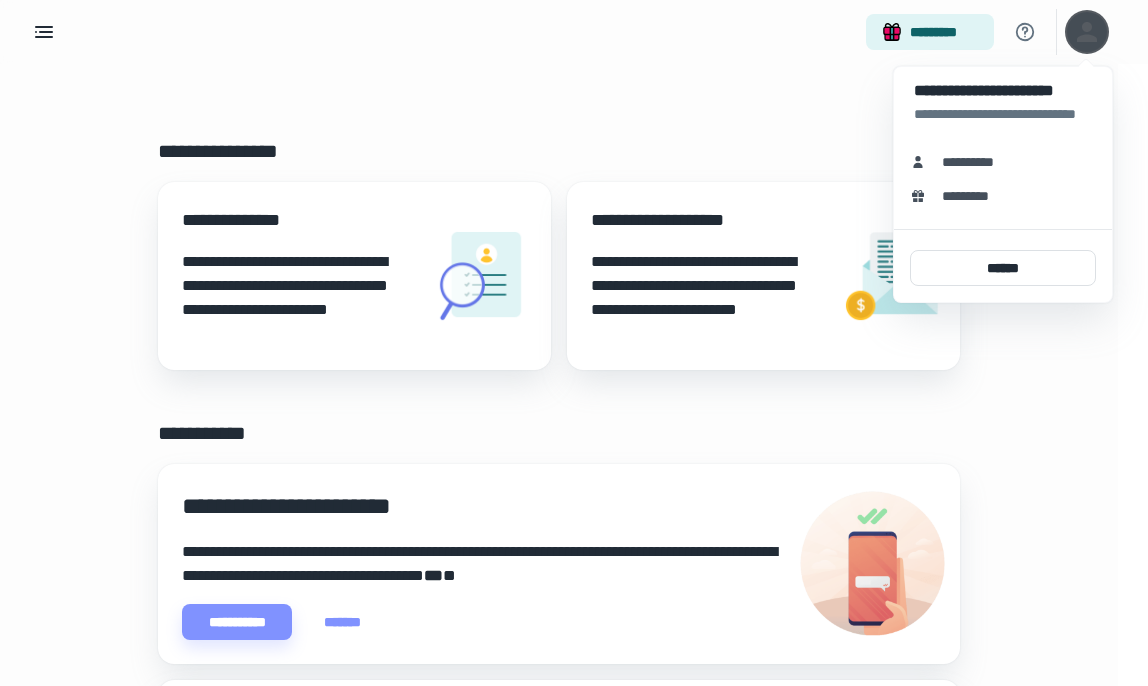 click at bounding box center [574, 343] 